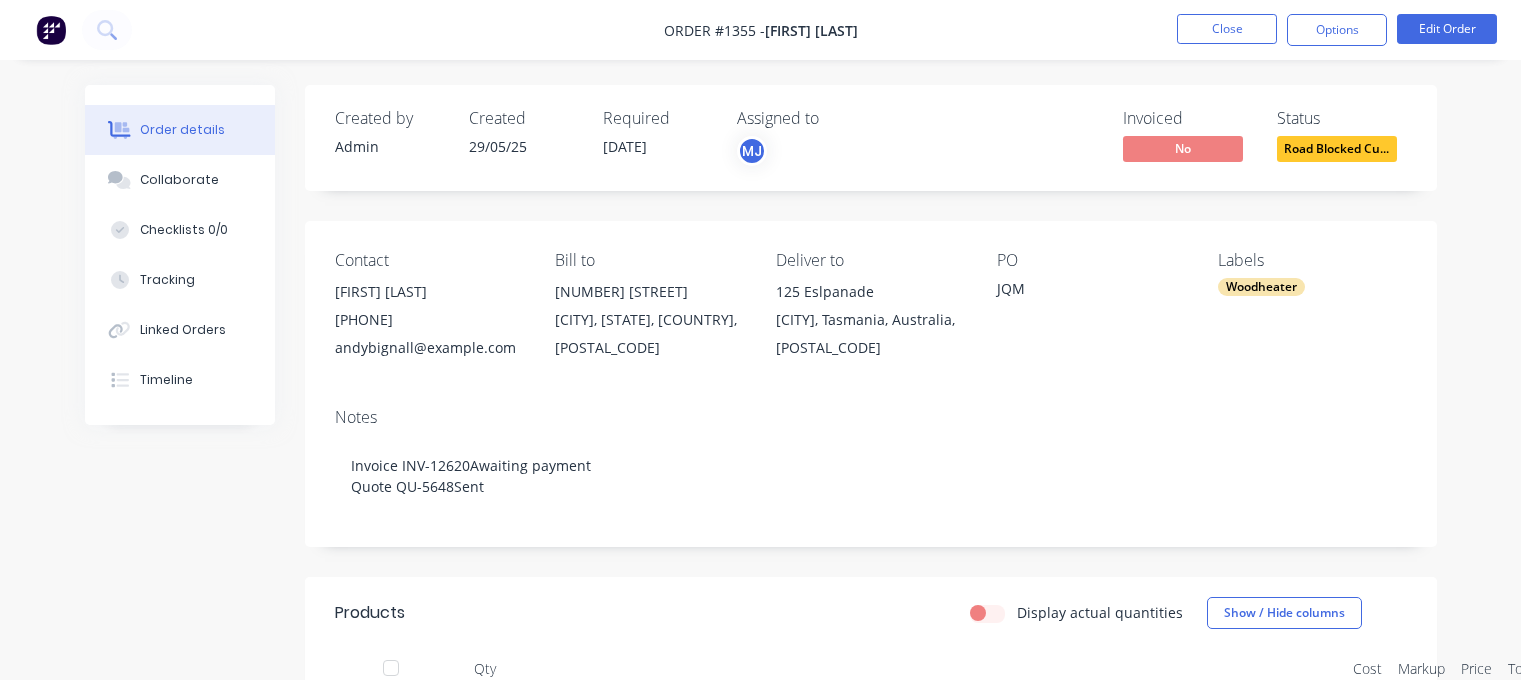 scroll, scrollTop: 0, scrollLeft: 0, axis: both 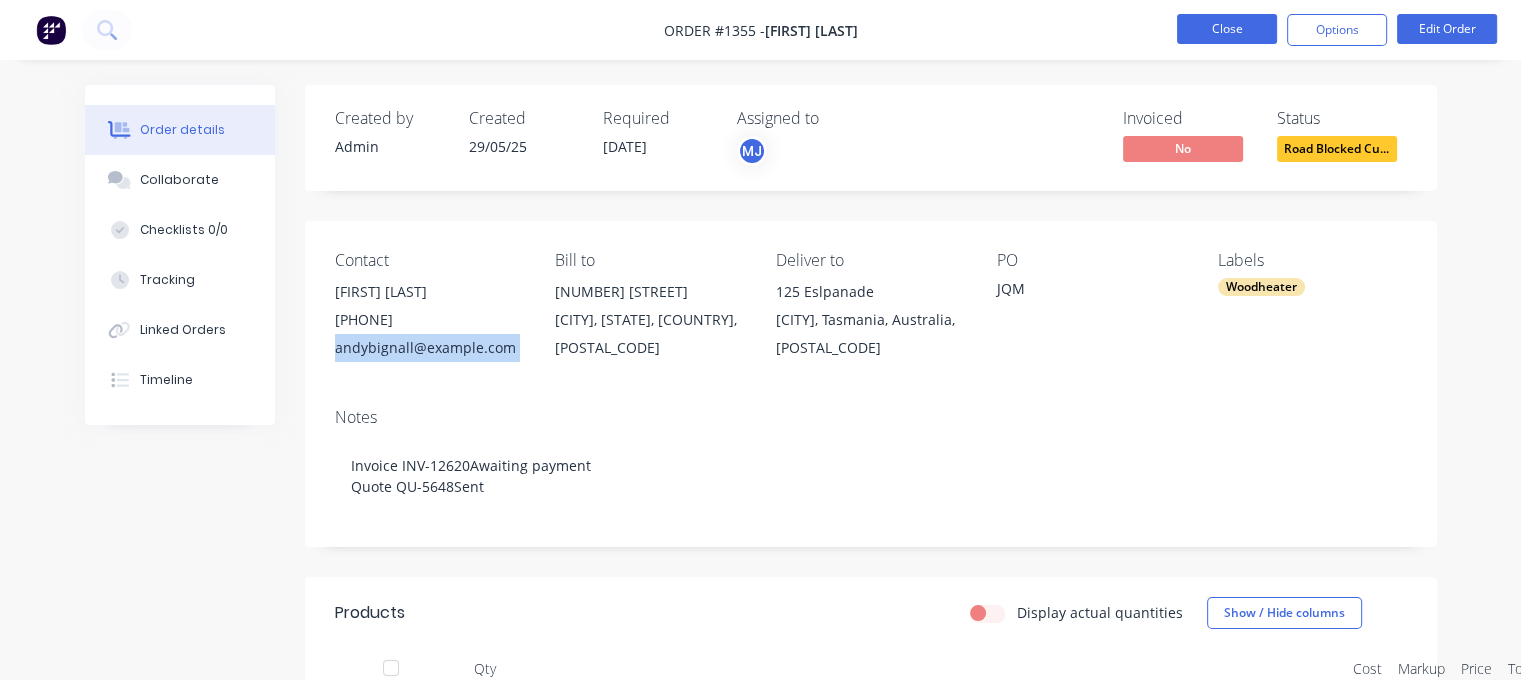 click on "Close" at bounding box center [1227, 29] 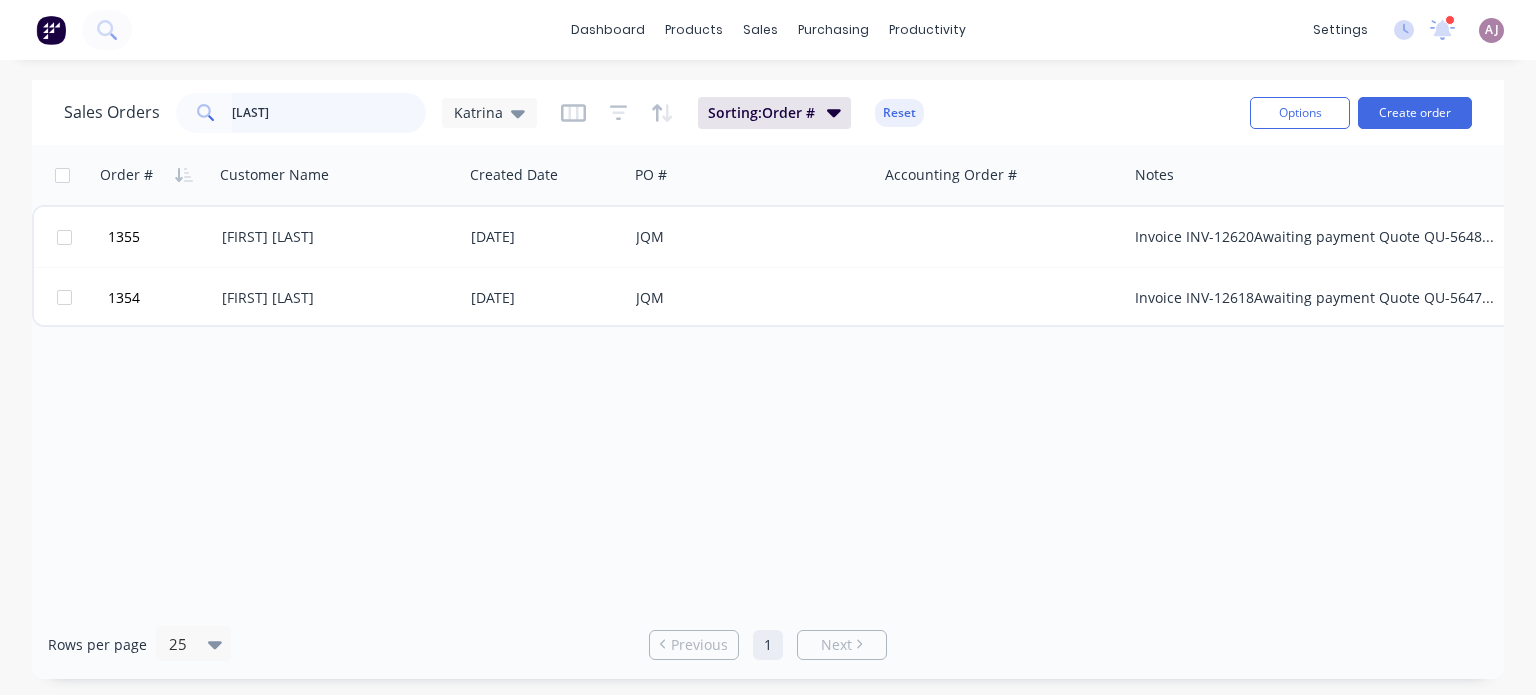 click on "[LAST]" at bounding box center (329, 113) 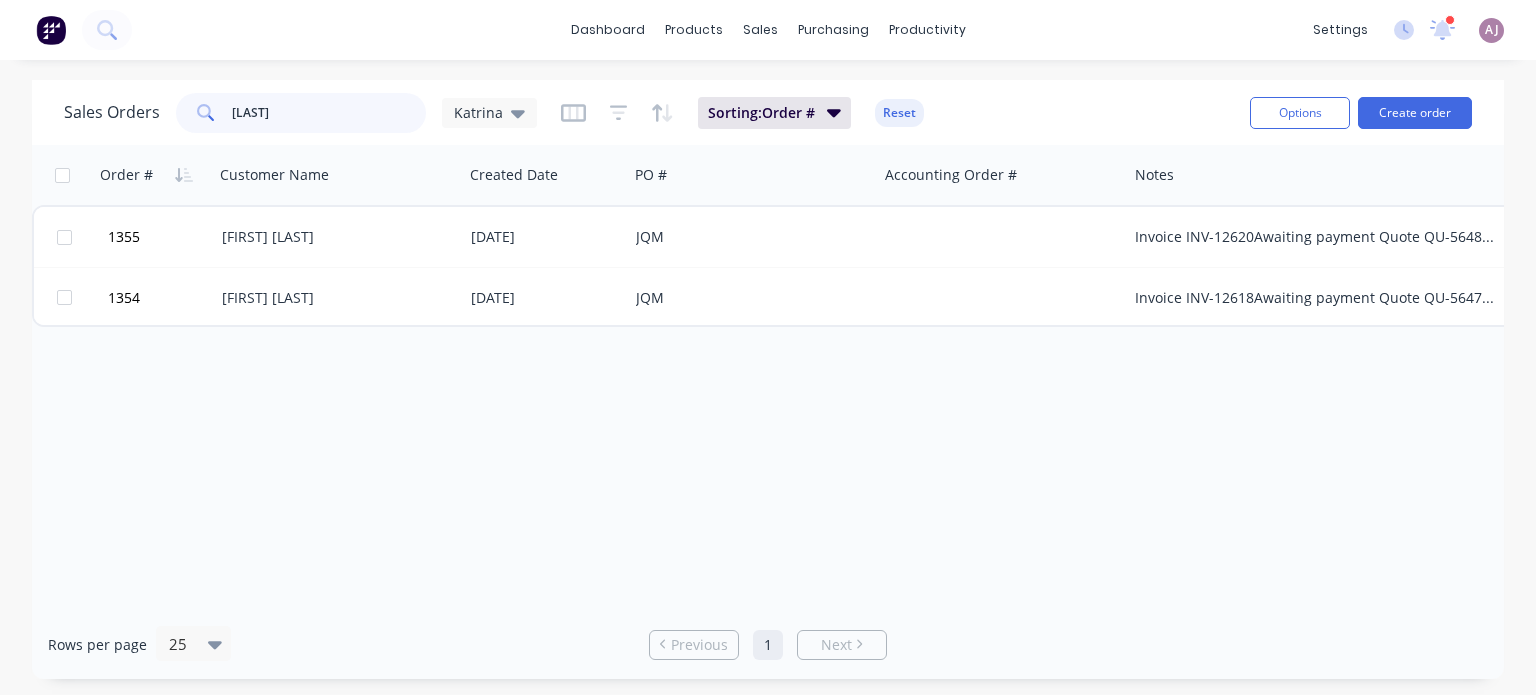 click on "[LAST]" at bounding box center [329, 113] 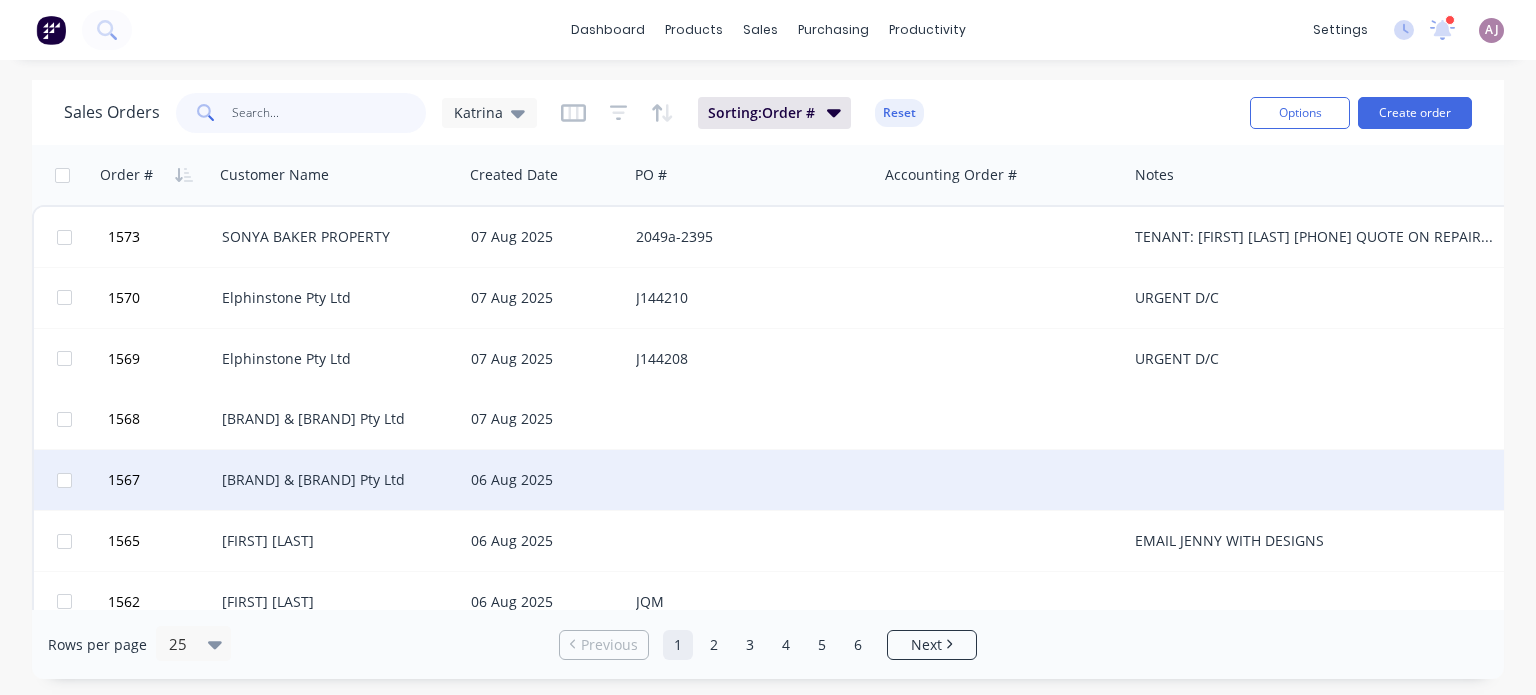 drag, startPoint x: 366, startPoint y: 108, endPoint x: 429, endPoint y: 502, distance: 399.005 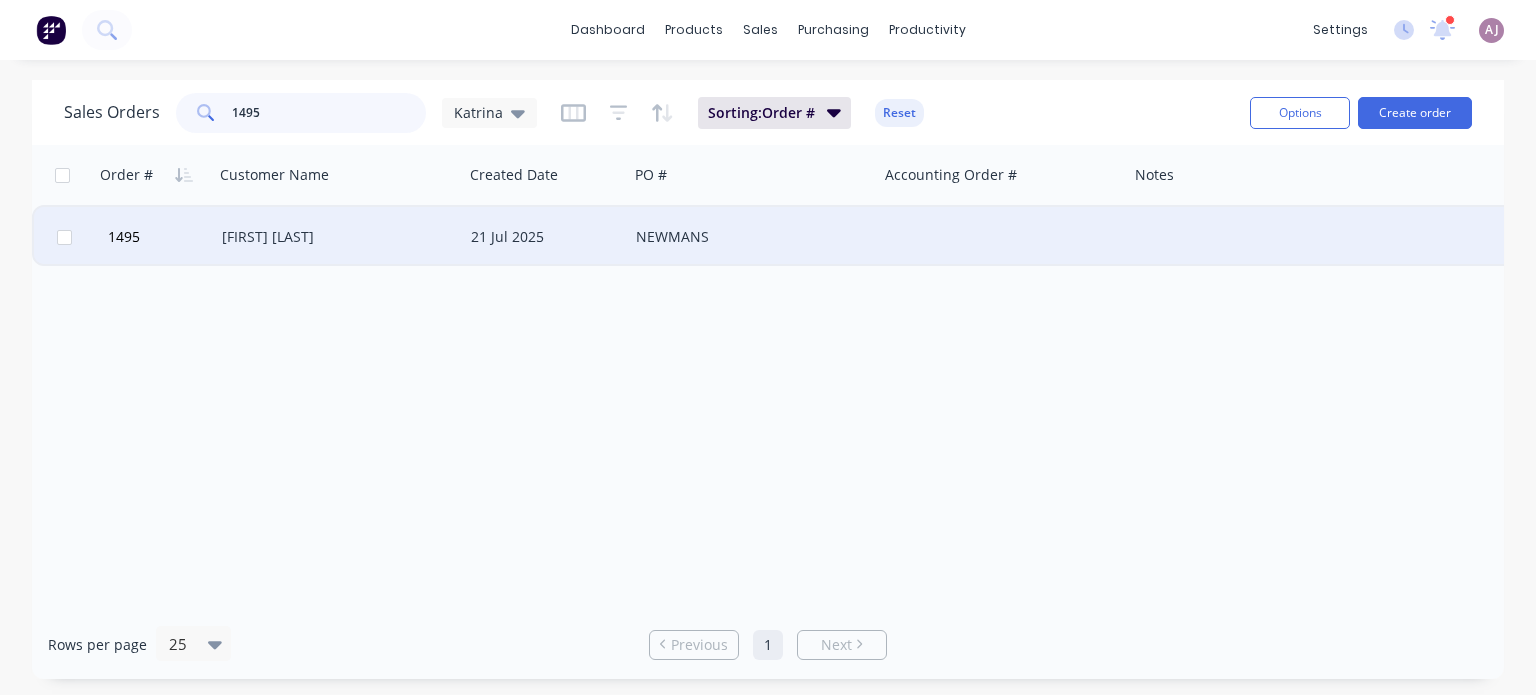 type on "1495" 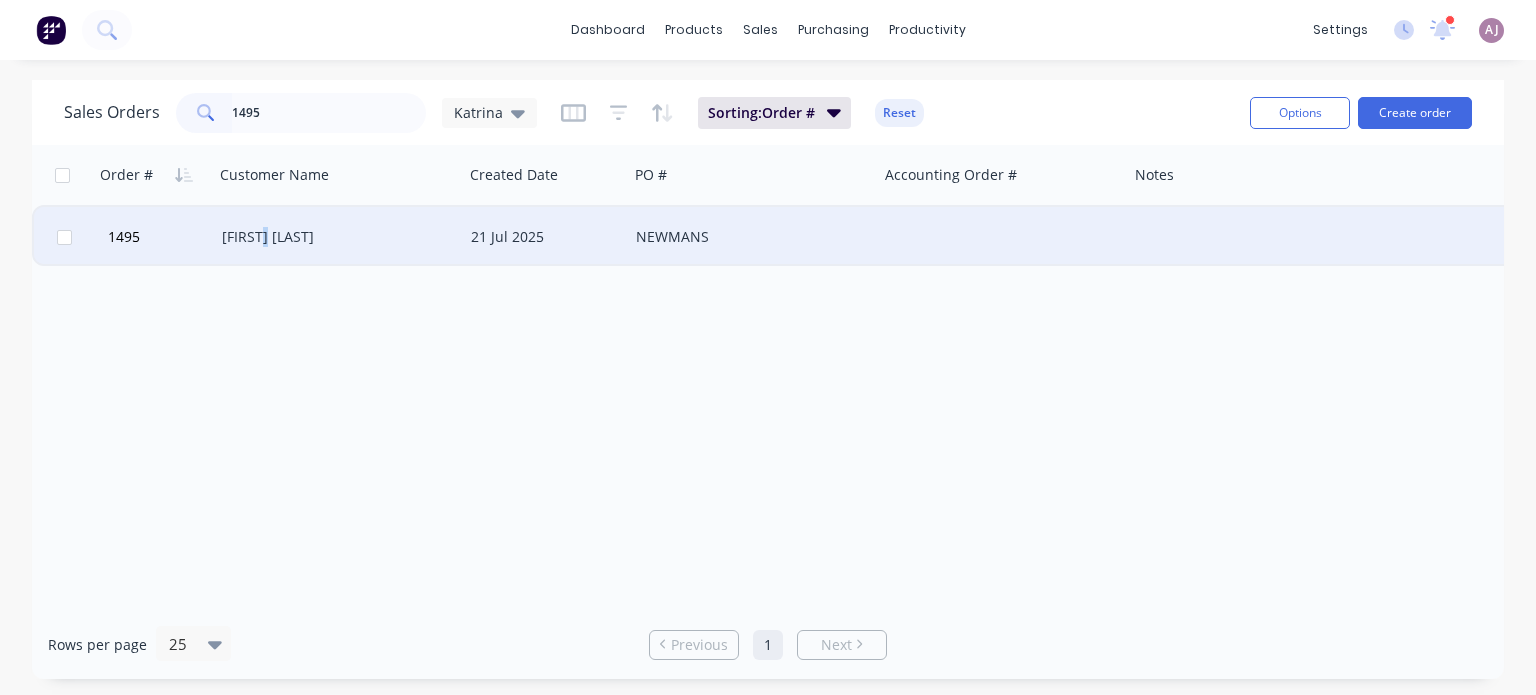 click on "[FIRST] [LAST]" at bounding box center [333, 237] 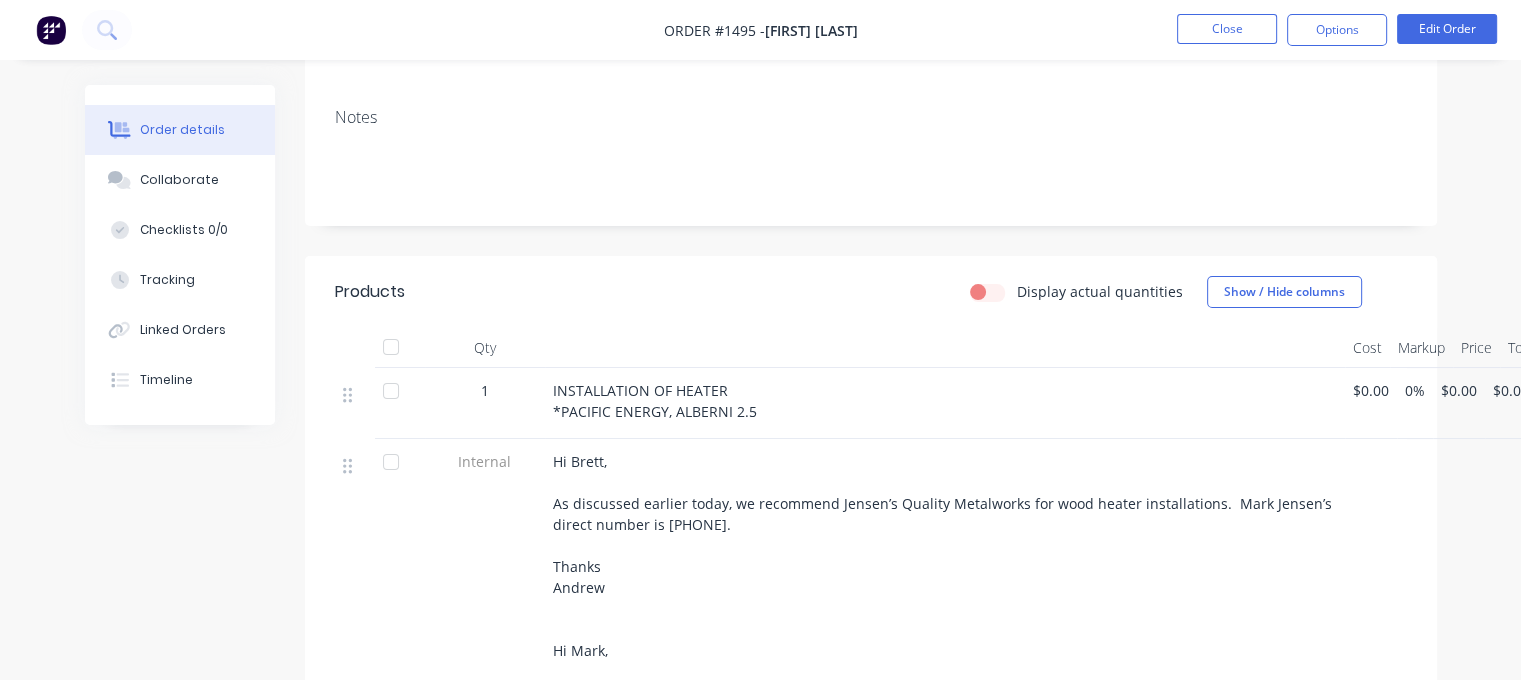 scroll, scrollTop: 0, scrollLeft: 0, axis: both 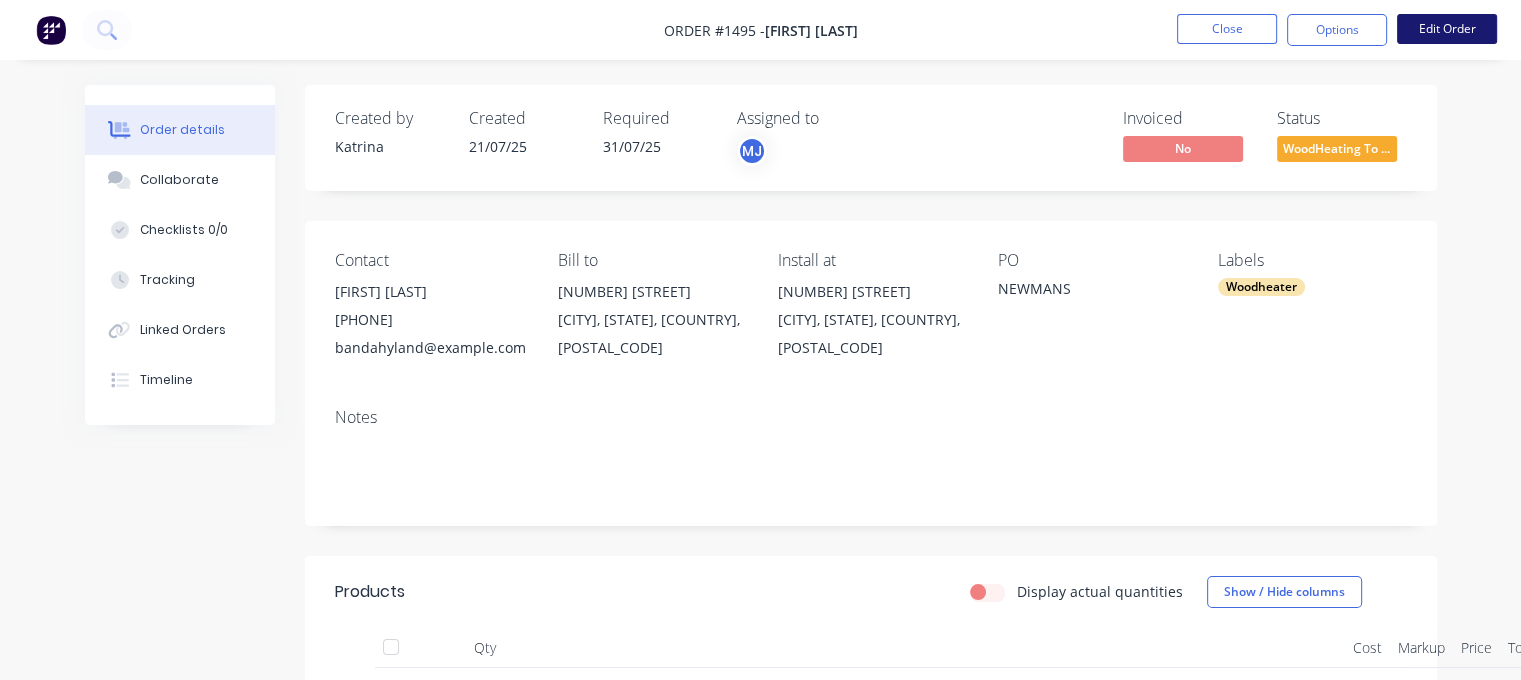click on "Edit Order" at bounding box center (1447, 29) 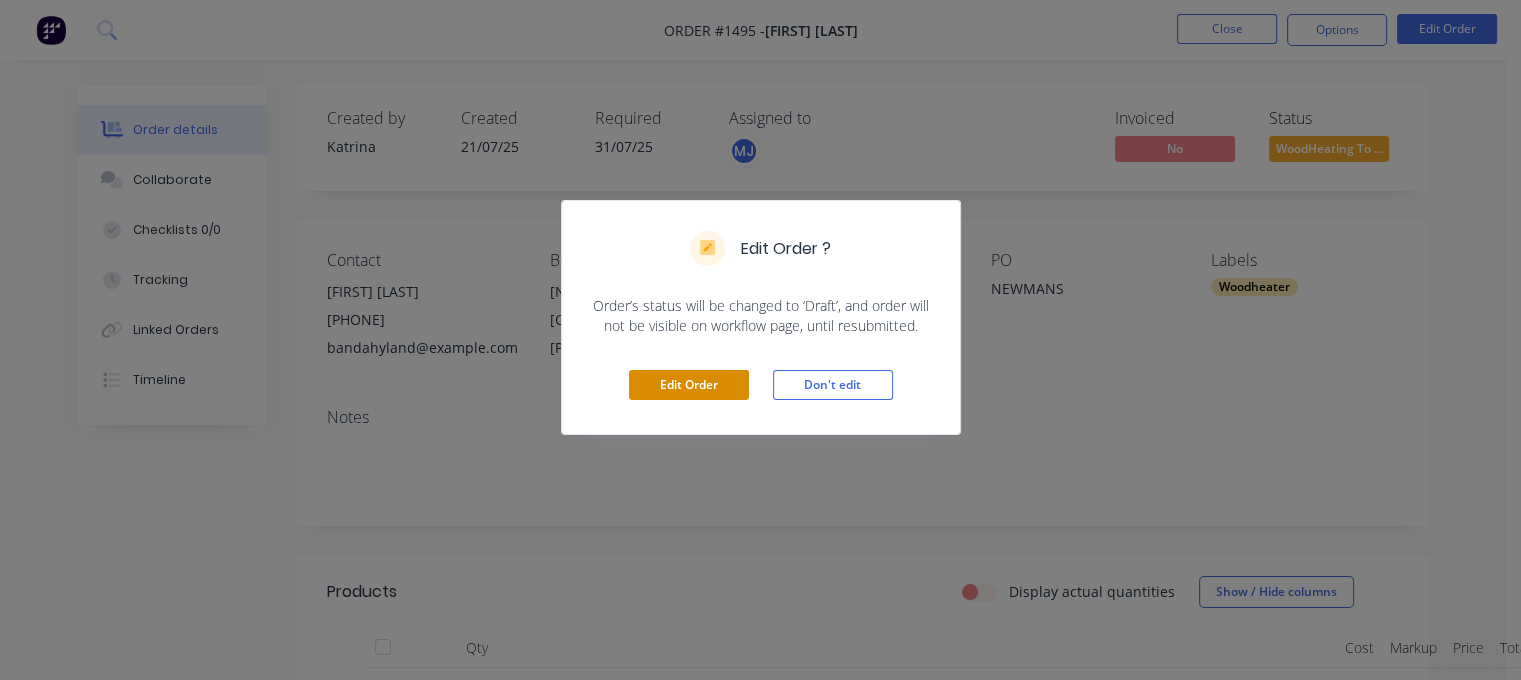 click on "Edit Order" at bounding box center (689, 385) 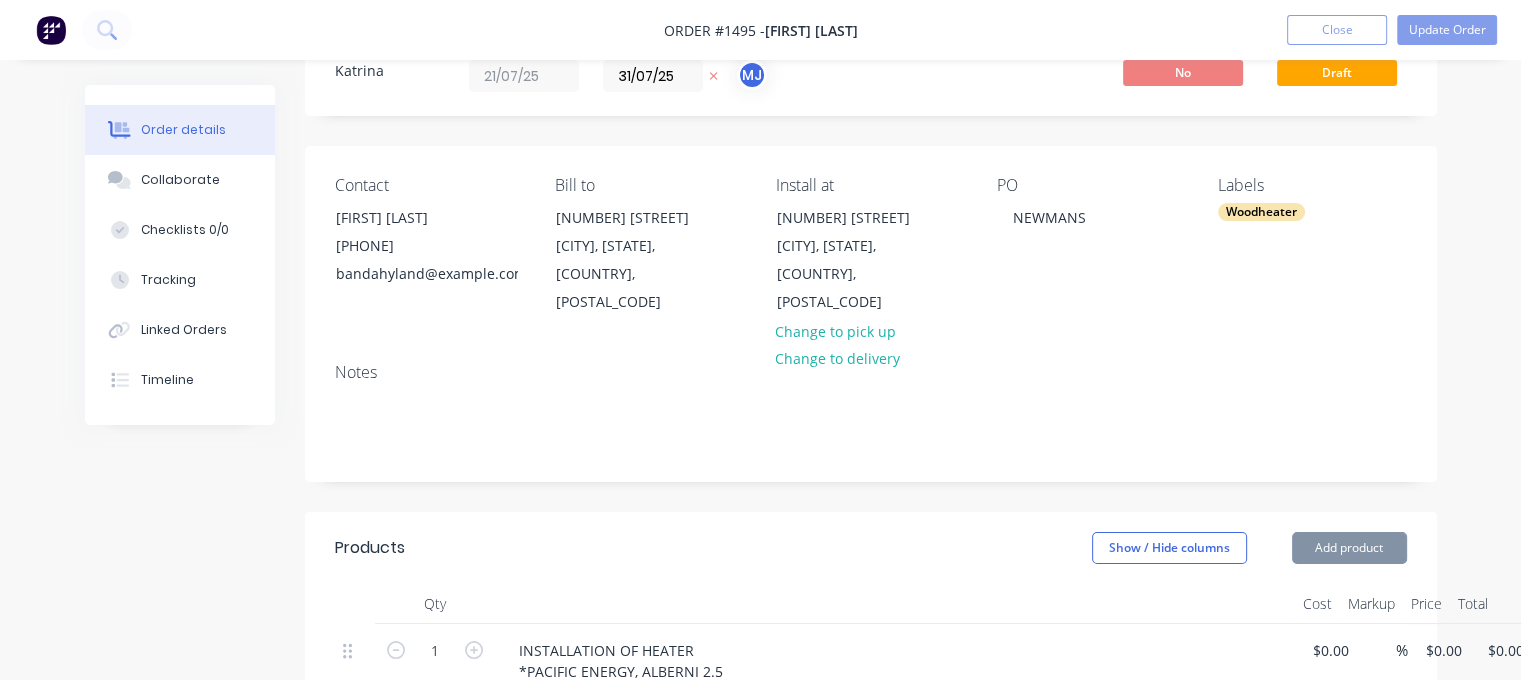 scroll, scrollTop: 300, scrollLeft: 0, axis: vertical 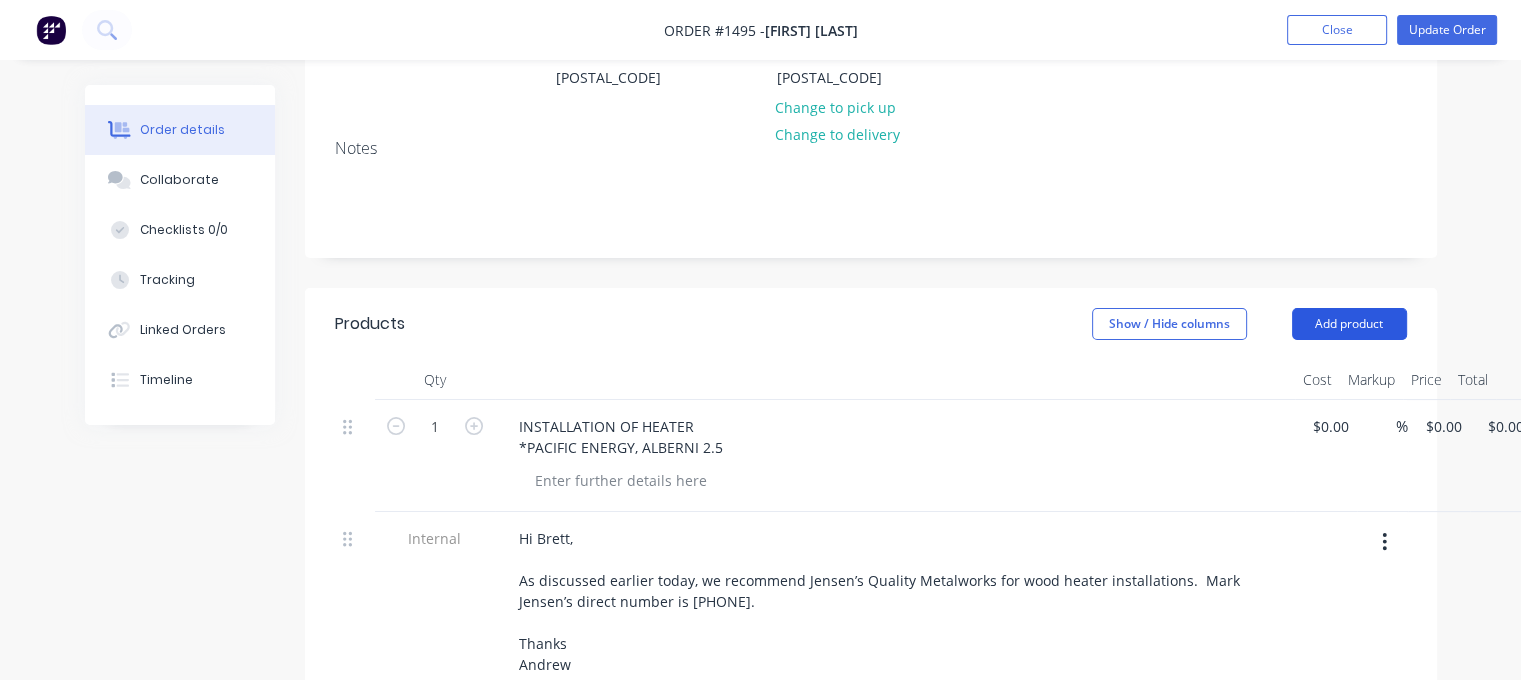 click on "Add product" at bounding box center [1349, 324] 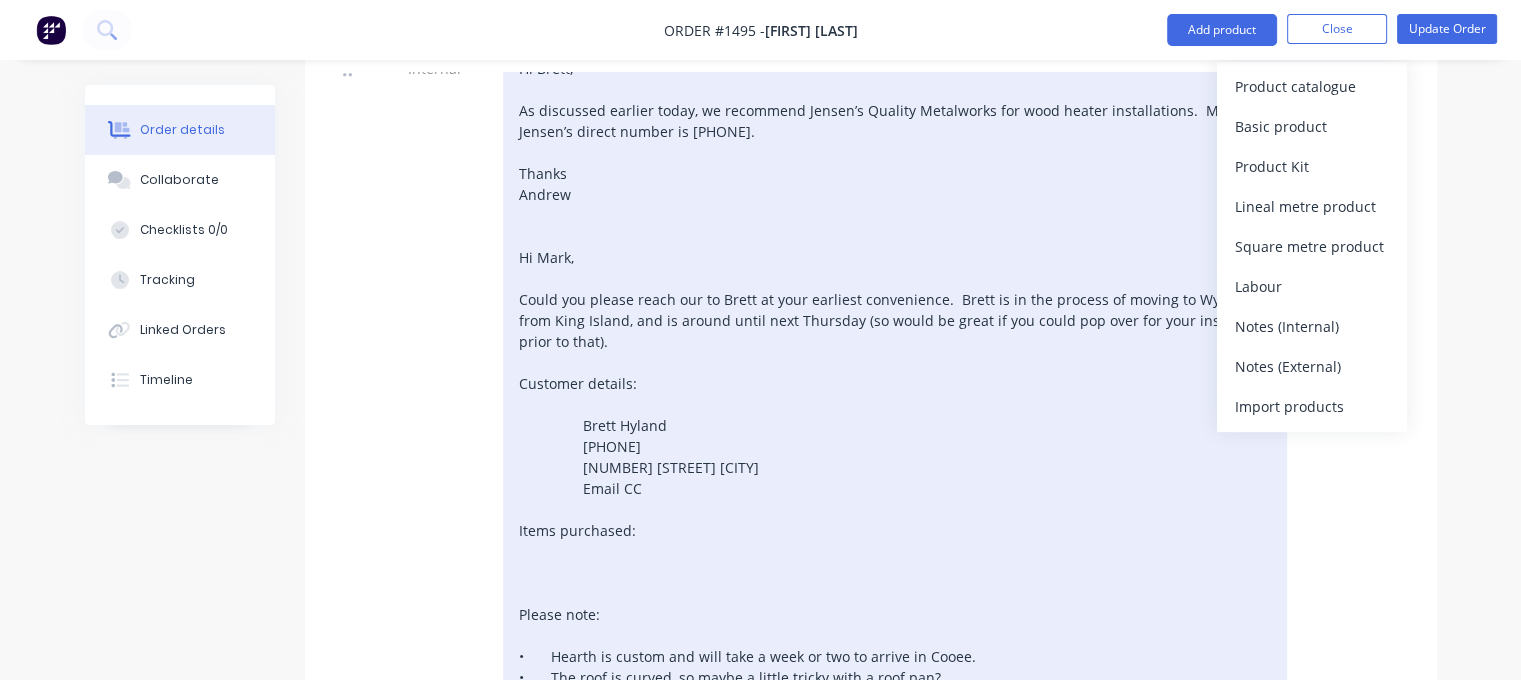 scroll, scrollTop: 800, scrollLeft: 0, axis: vertical 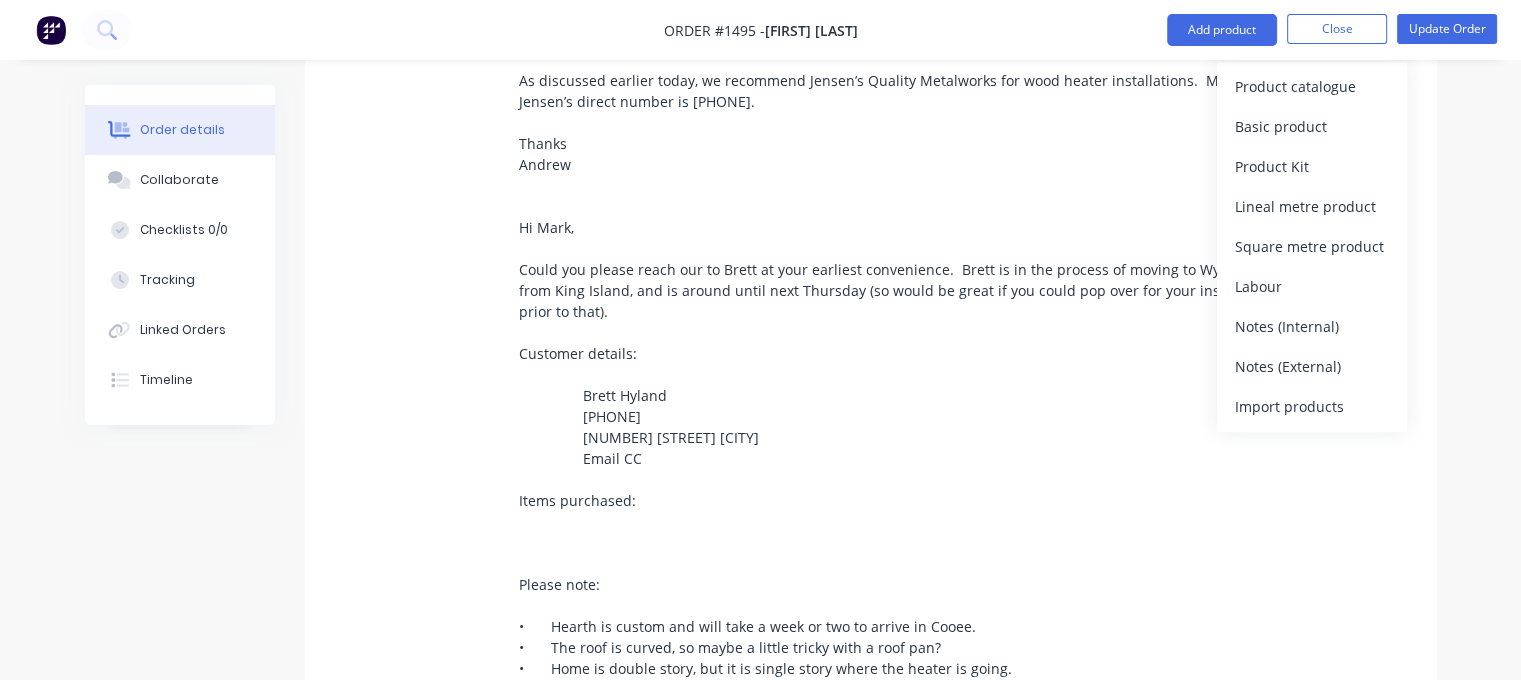 click on "Internal" at bounding box center (435, 515) 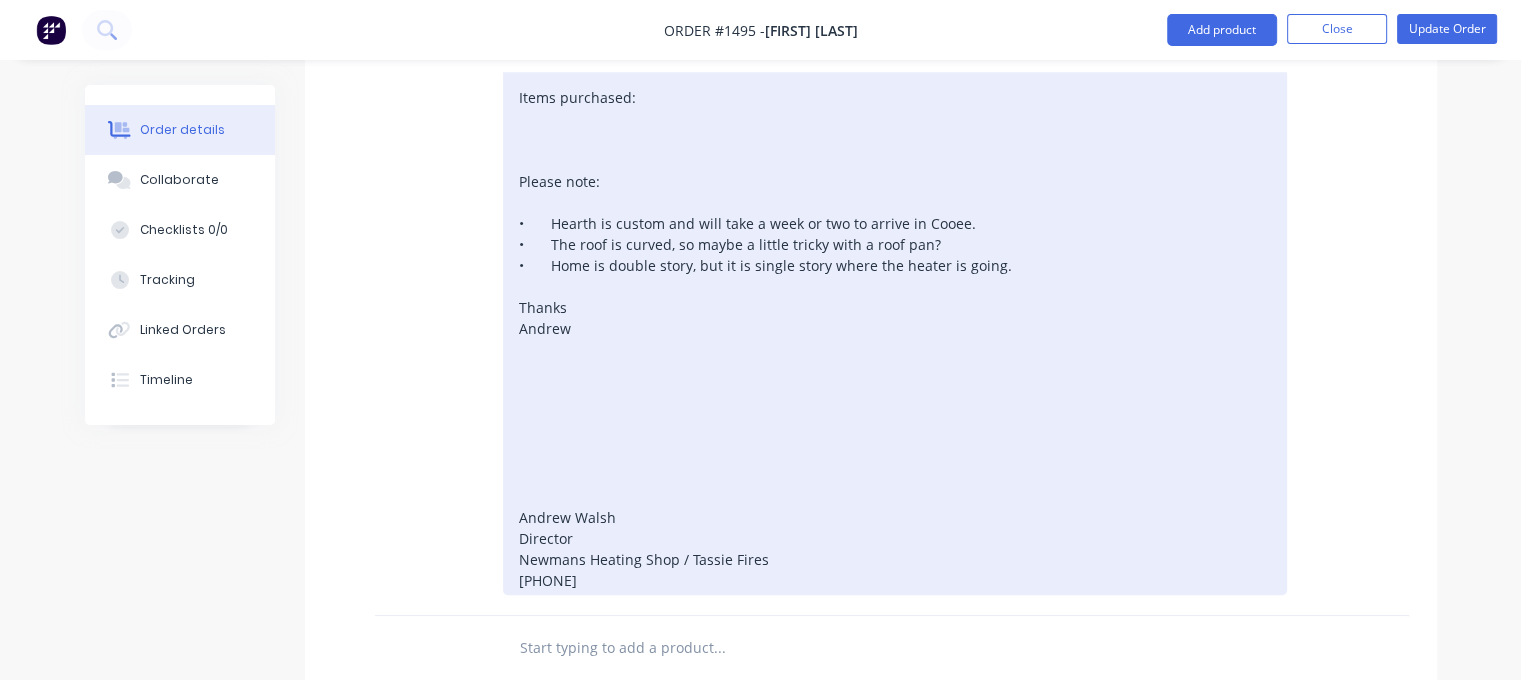 scroll, scrollTop: 1500, scrollLeft: 0, axis: vertical 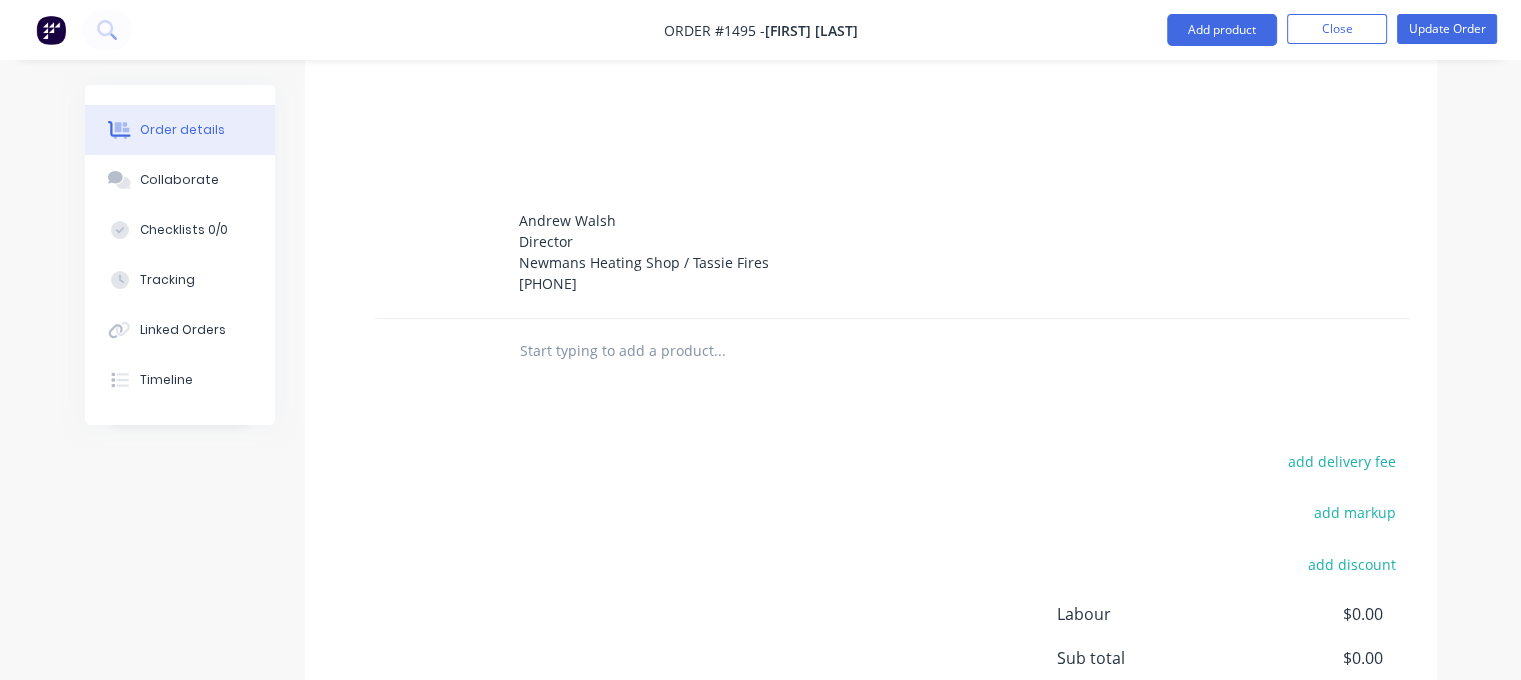 click at bounding box center (719, 351) 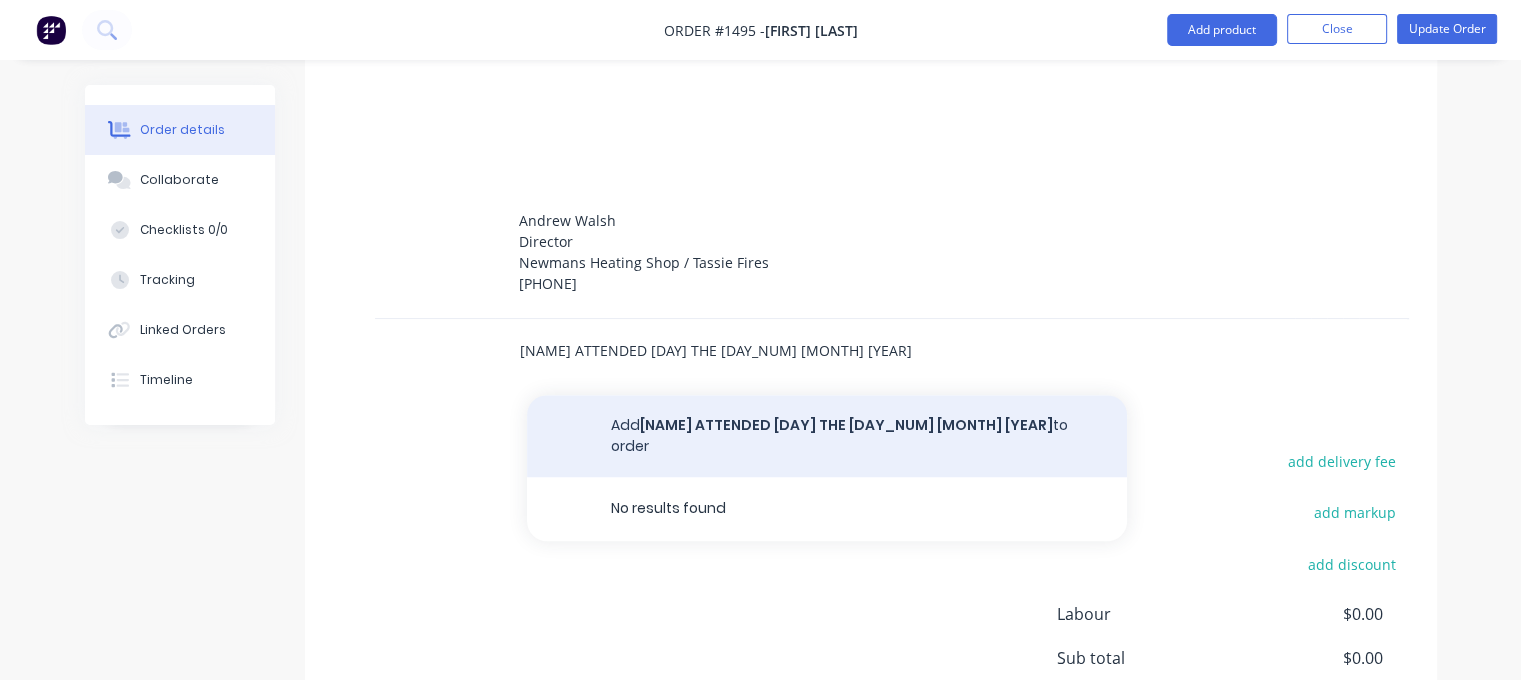 type on "[NAME] ATTENDED [DAY] THE [DAY_NUM] [MONTH] [YEAR]" 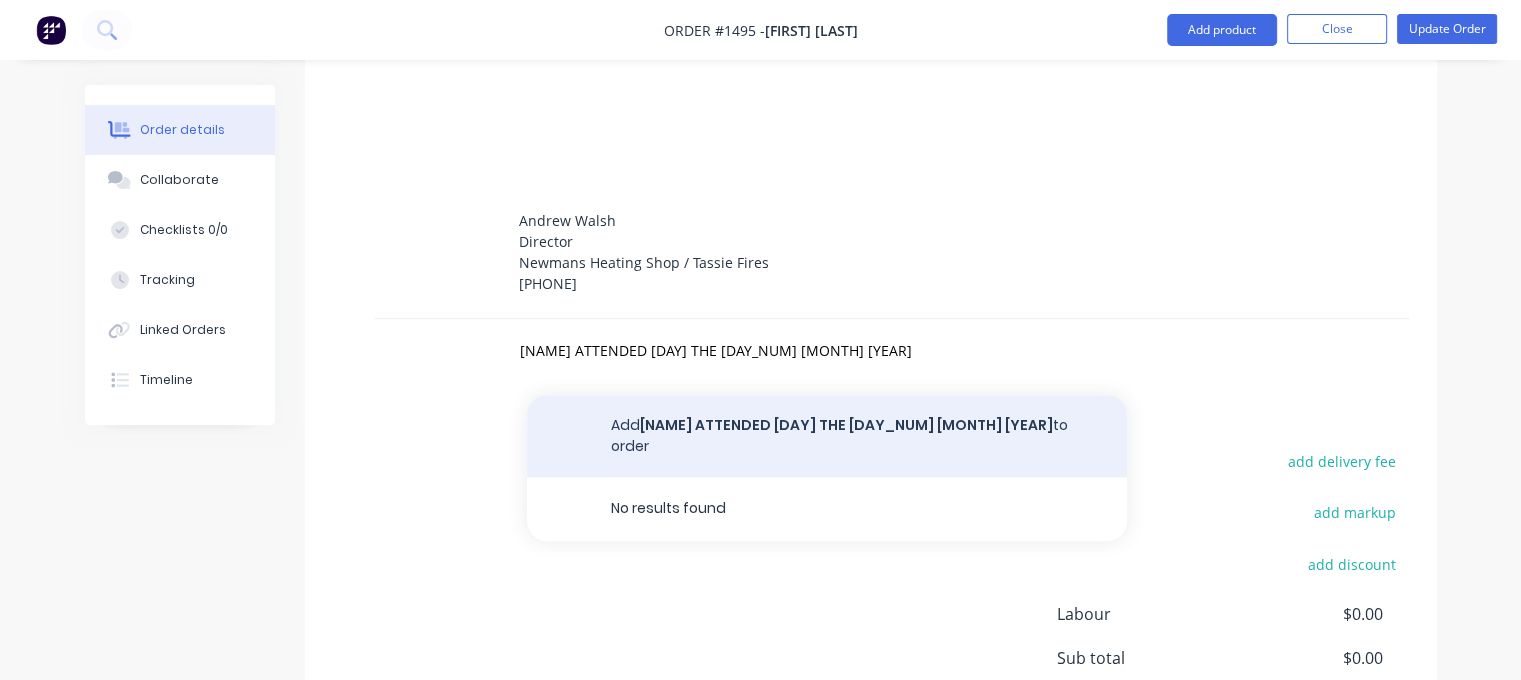 click on "Add  [NAME] ATTENDED [DAY] THE [DAY_NUM] [MONTH] [YEAR]:  to order" at bounding box center [827, 436] 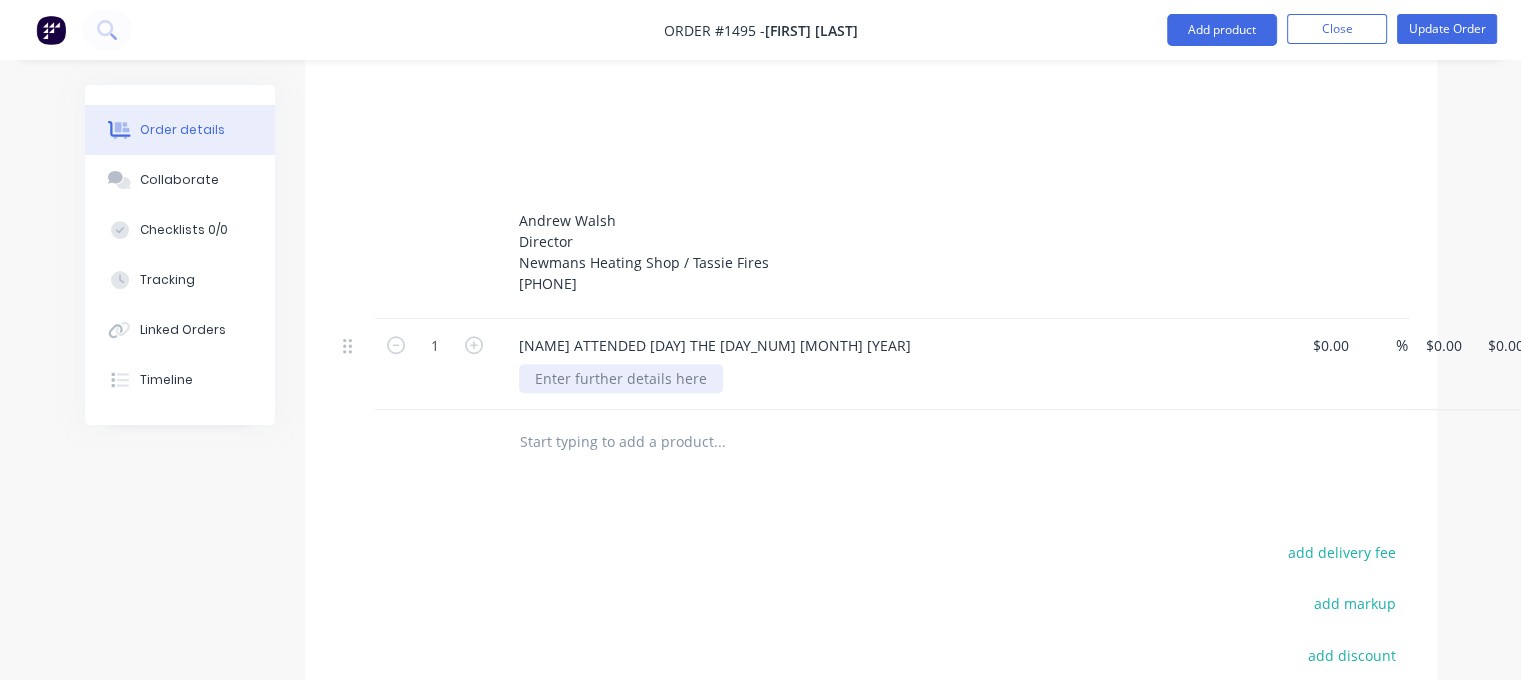 click at bounding box center (621, 378) 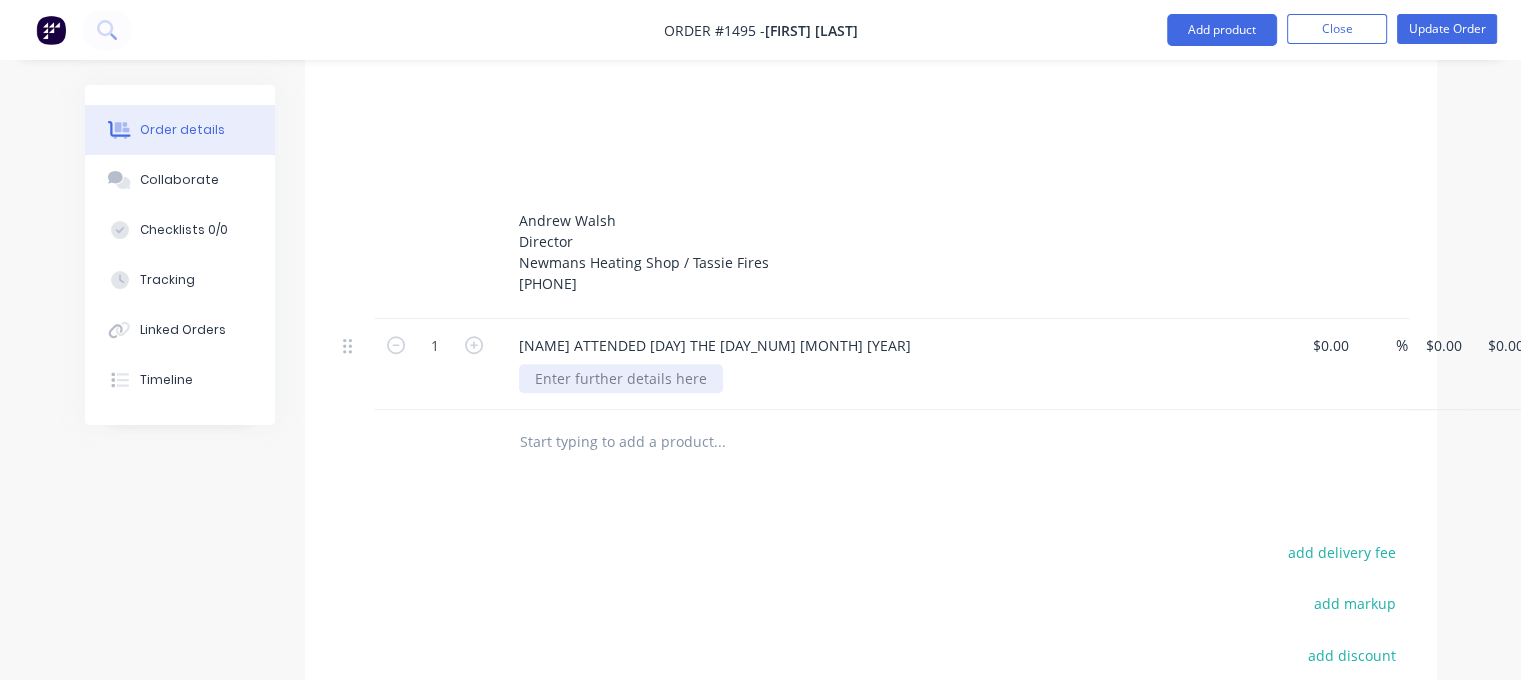 type 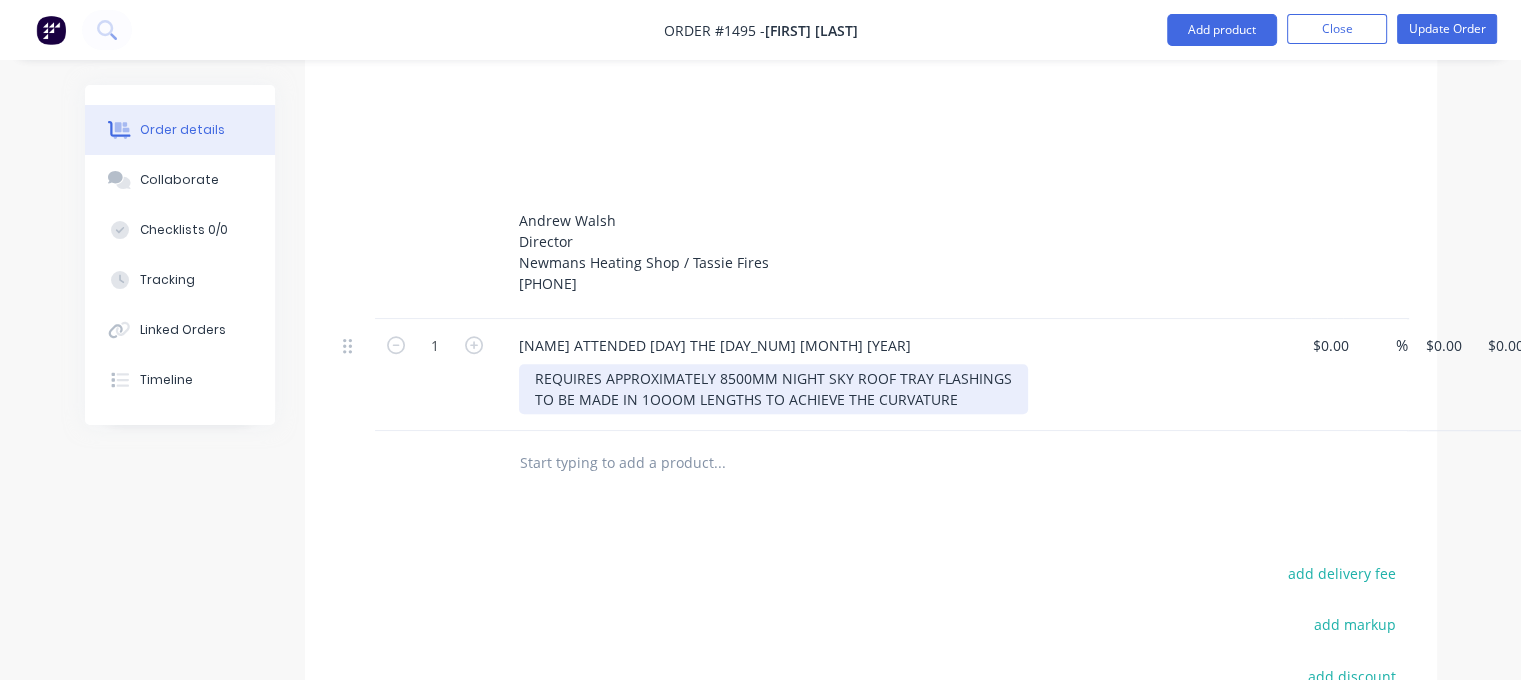 click on "REQUIRES APPROXIMATELY 8500MM NIGHT SKY ROOF TRAY FLASHINGS
TO BE MADE IN 1OOOM LENGTHS TO ACHIEVE THE CURVATURE" at bounding box center [773, 389] 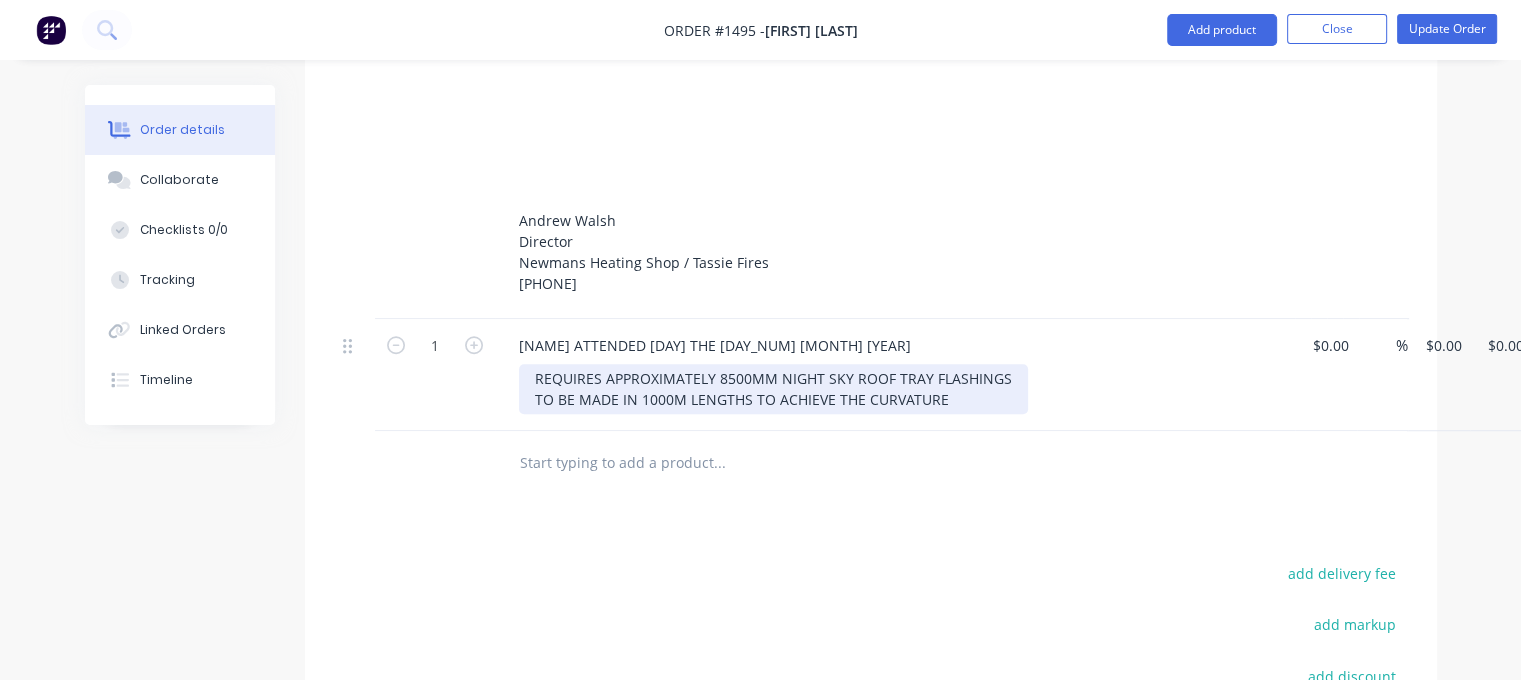click on "REQUIRES APPROXIMATELY 8500MM NIGHT SKY ROOF TRAY FLASHINGS
TO BE MADE IN 1000M LENGTHS TO ACHIEVE THE CURVATURE" at bounding box center [773, 389] 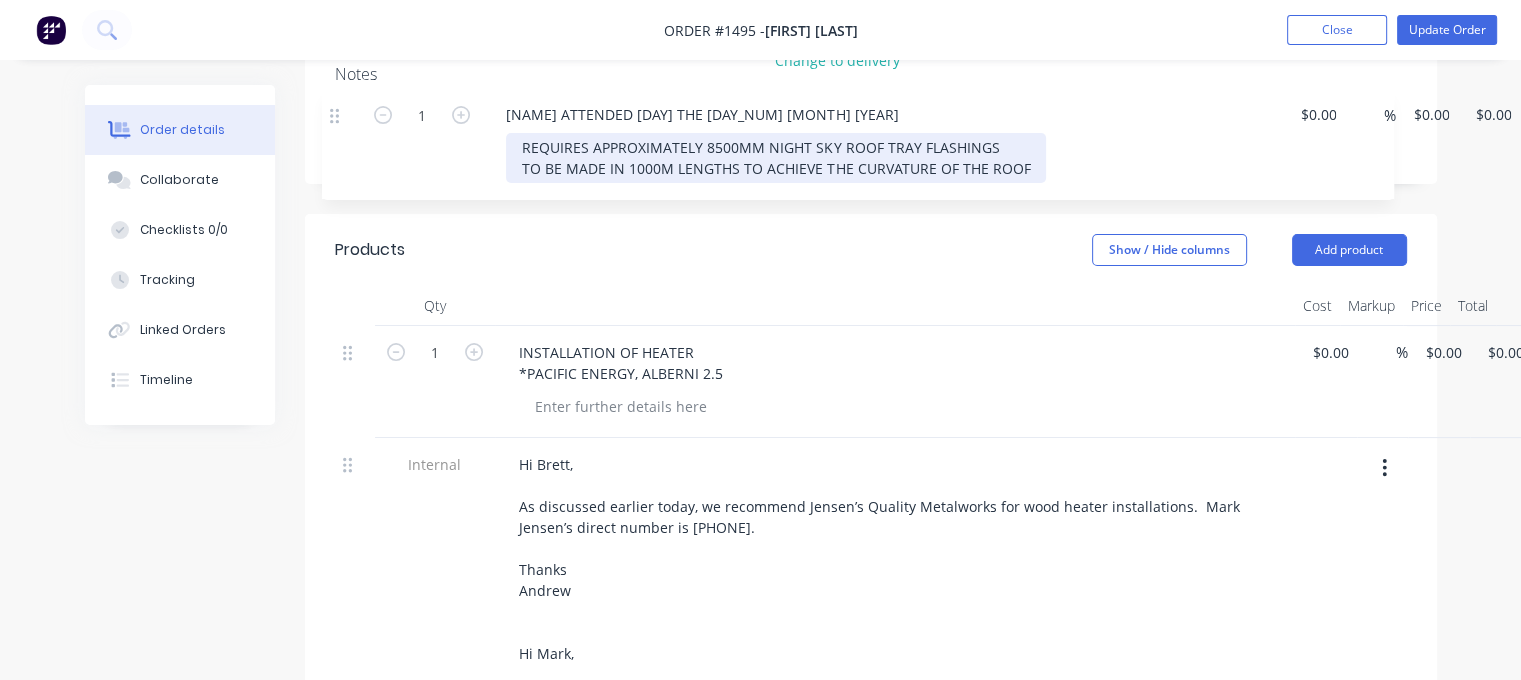 scroll, scrollTop: 373, scrollLeft: 0, axis: vertical 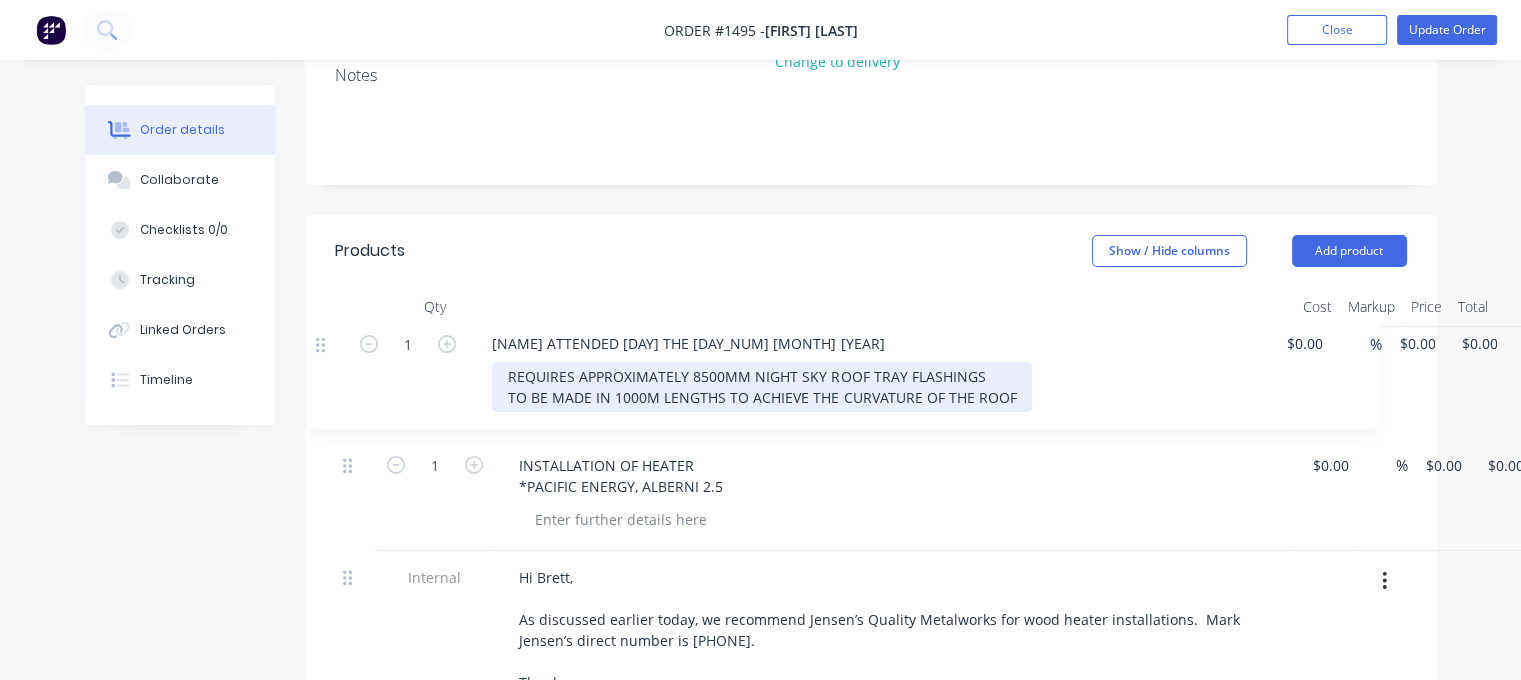 drag, startPoint x: 346, startPoint y: 321, endPoint x: 324, endPoint y: 328, distance: 23.086792 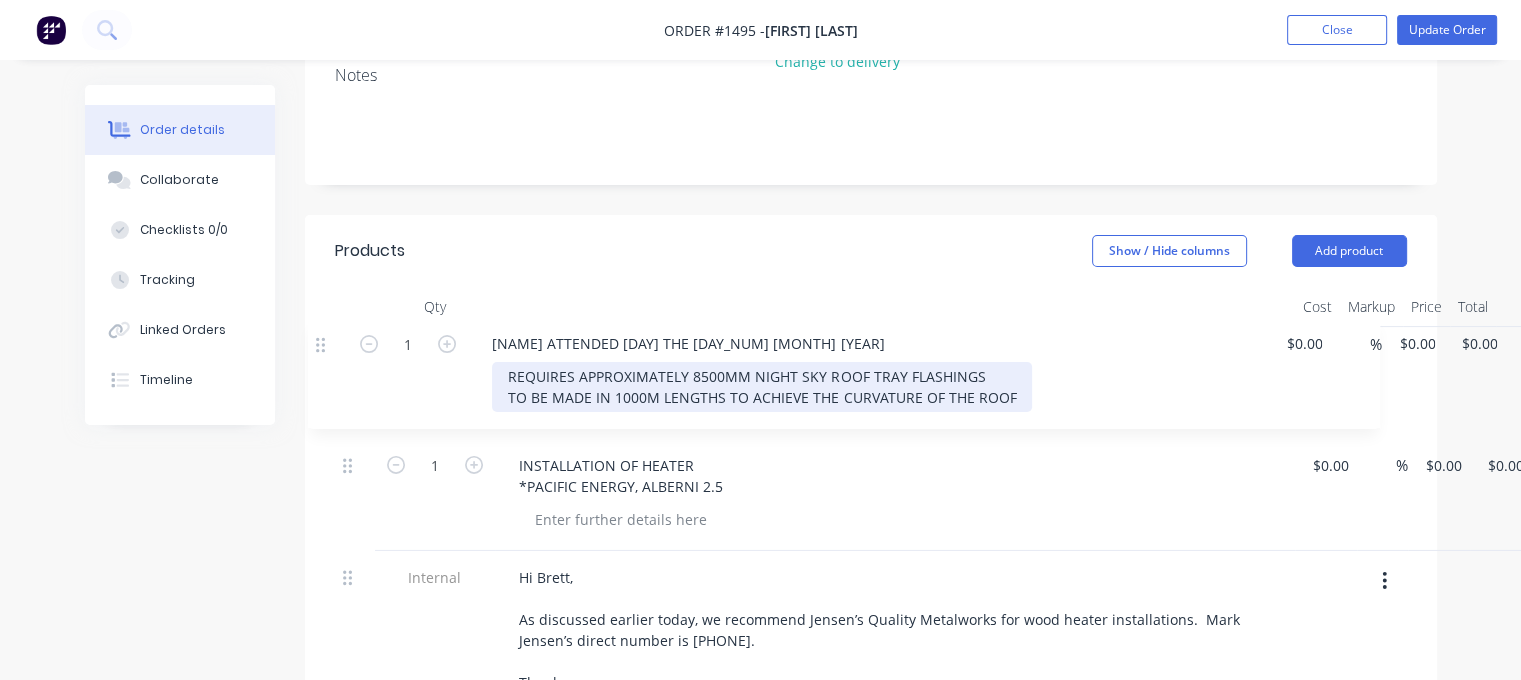 click on "Qty Cost Markup Price Total 1 INSTALLATION OF HEATER
*PACIFIC ENERGY, ALBERNI 2.5 $0.00 $0.00 % $0.00 $0.00 $0.00 $0.00   Internal   1 [NAME] ATTENDED [DAY] THE [DAY_NUM] [MONTH] [YEAR]: REQUIRES APPROXIMATELY 8500MM NIGHT SKY ROOF TRAY FLASHINGS
TO BE MADE IN 1000M LENGTHS TO ACHIEVE THE CURVATURE OF THE ROOF $0.00 $0.00 % $0.00 $0.00 $0.00 $0.00" at bounding box center (871, 955) 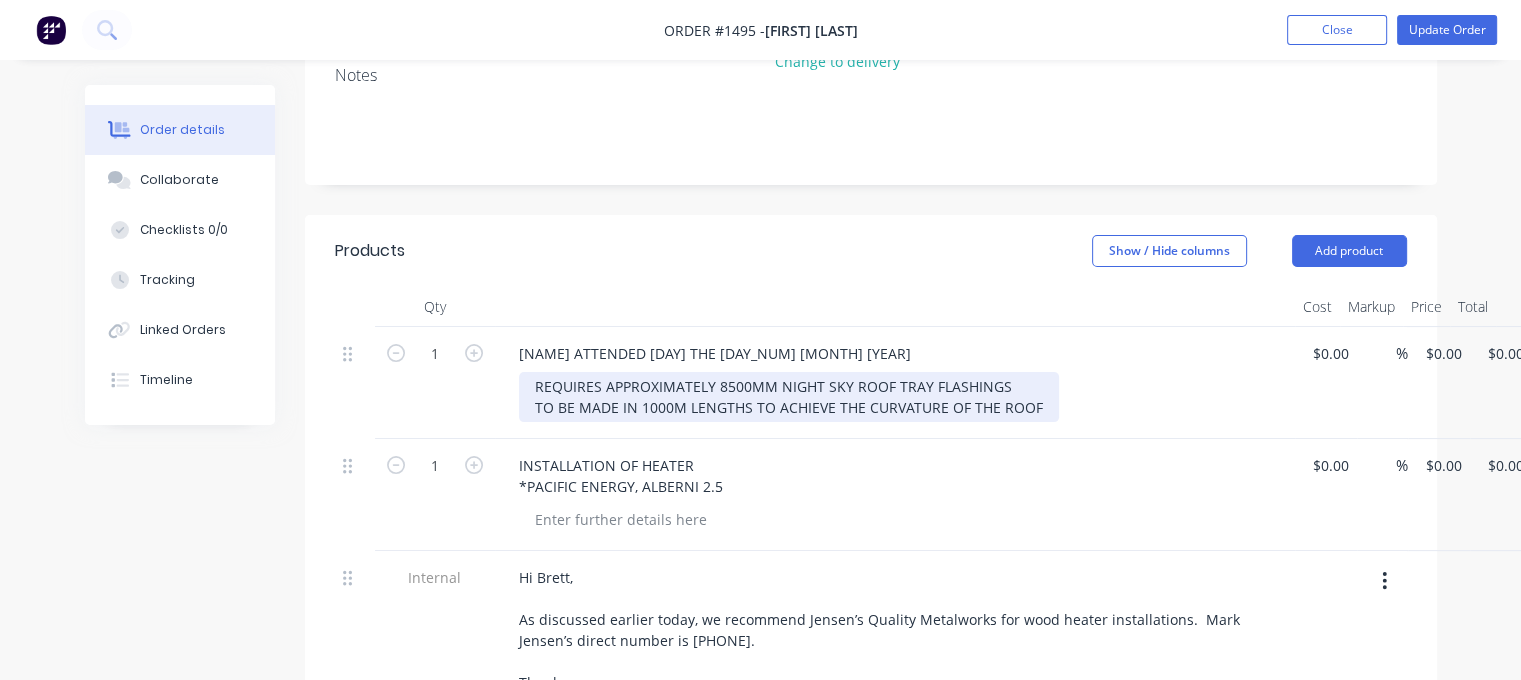 click on "REQUIRES APPROXIMATELY 8500MM NIGHT SKY ROOF TRAY FLASHINGS
TO BE MADE IN 1000M LENGTHS TO ACHIEVE THE CURVATURE OF THE ROOF" at bounding box center (789, 397) 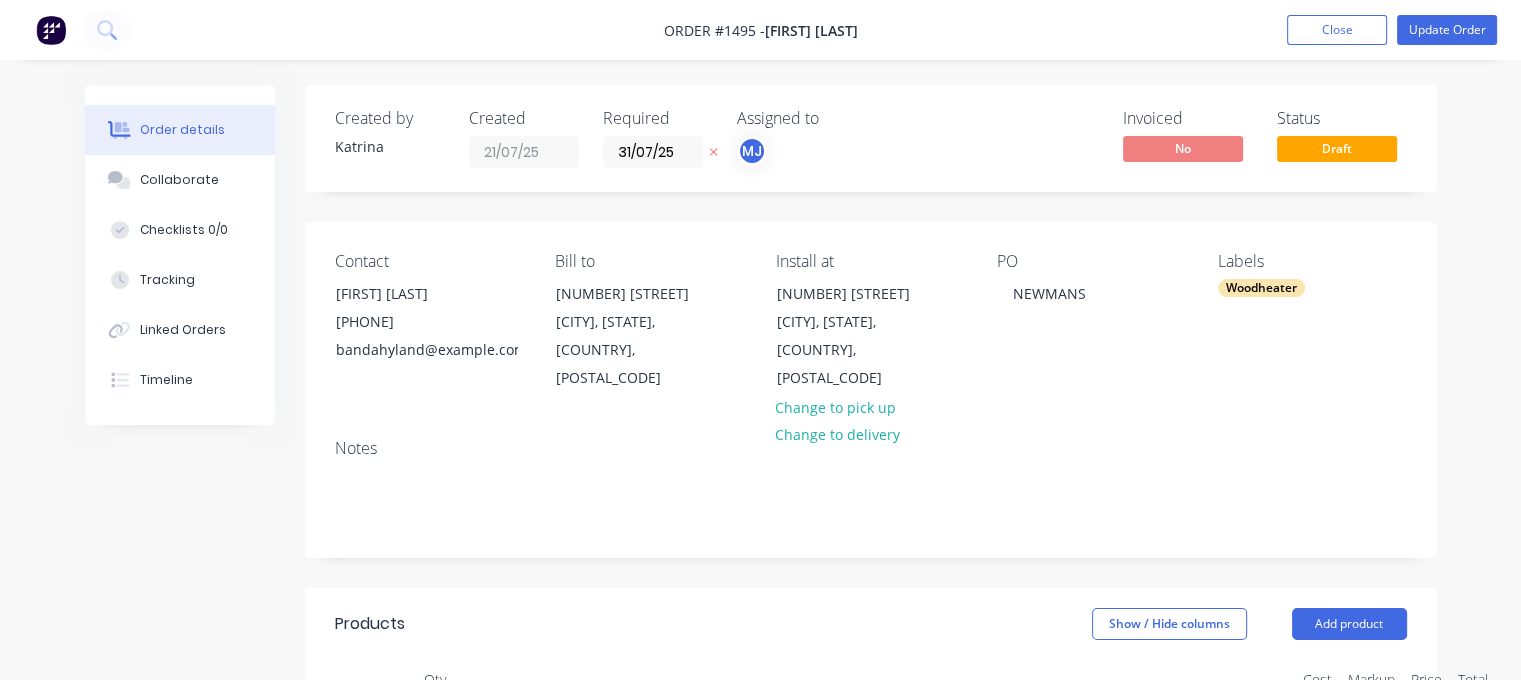 scroll, scrollTop: 0, scrollLeft: 0, axis: both 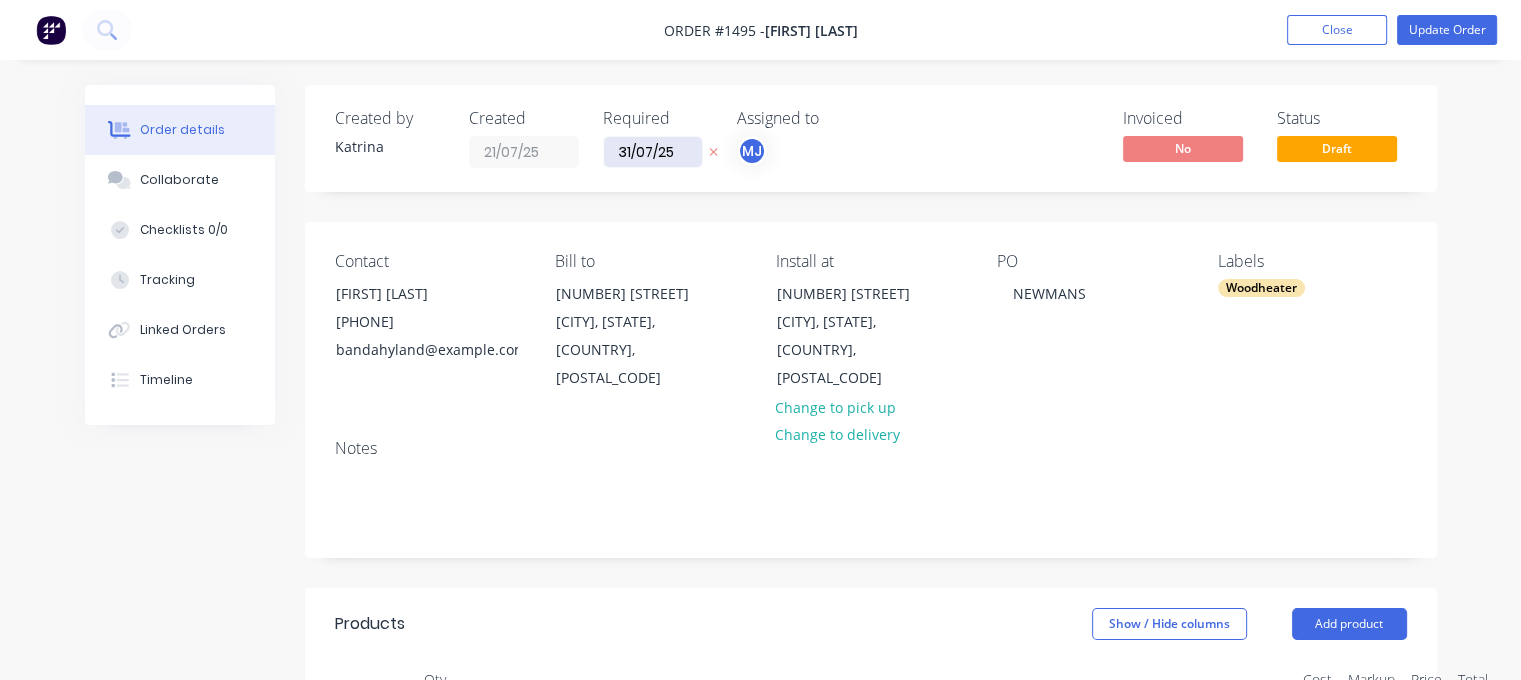click on "31/07/25" at bounding box center [653, 152] 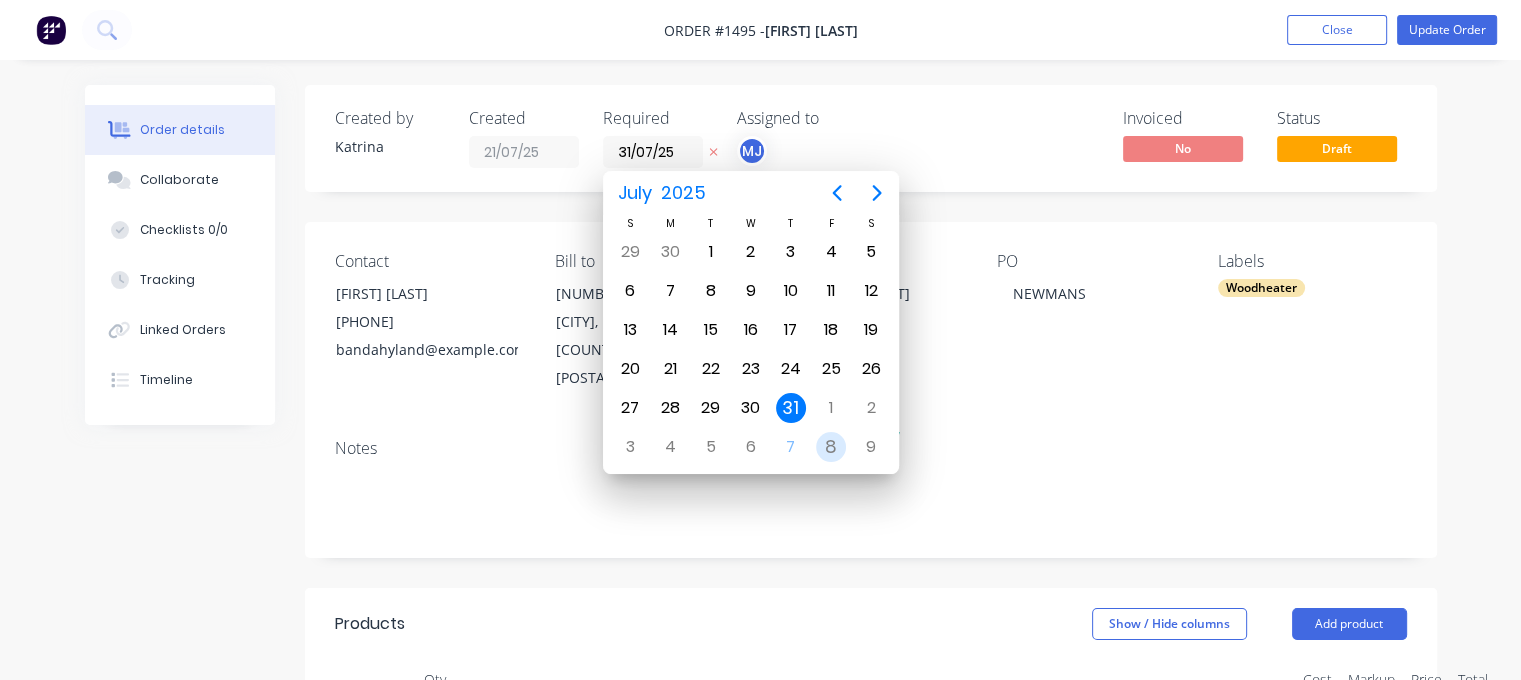 click on "8" at bounding box center [831, 447] 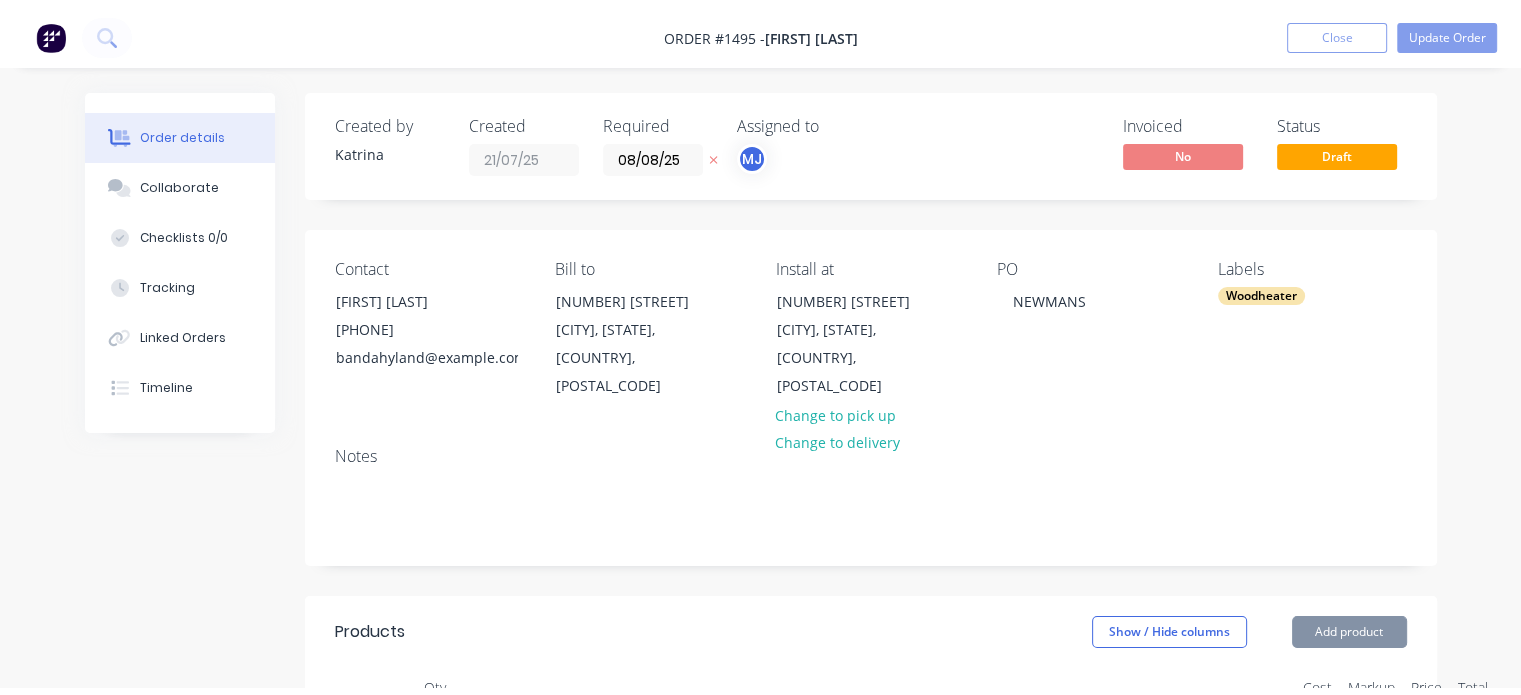 scroll, scrollTop: 0, scrollLeft: 0, axis: both 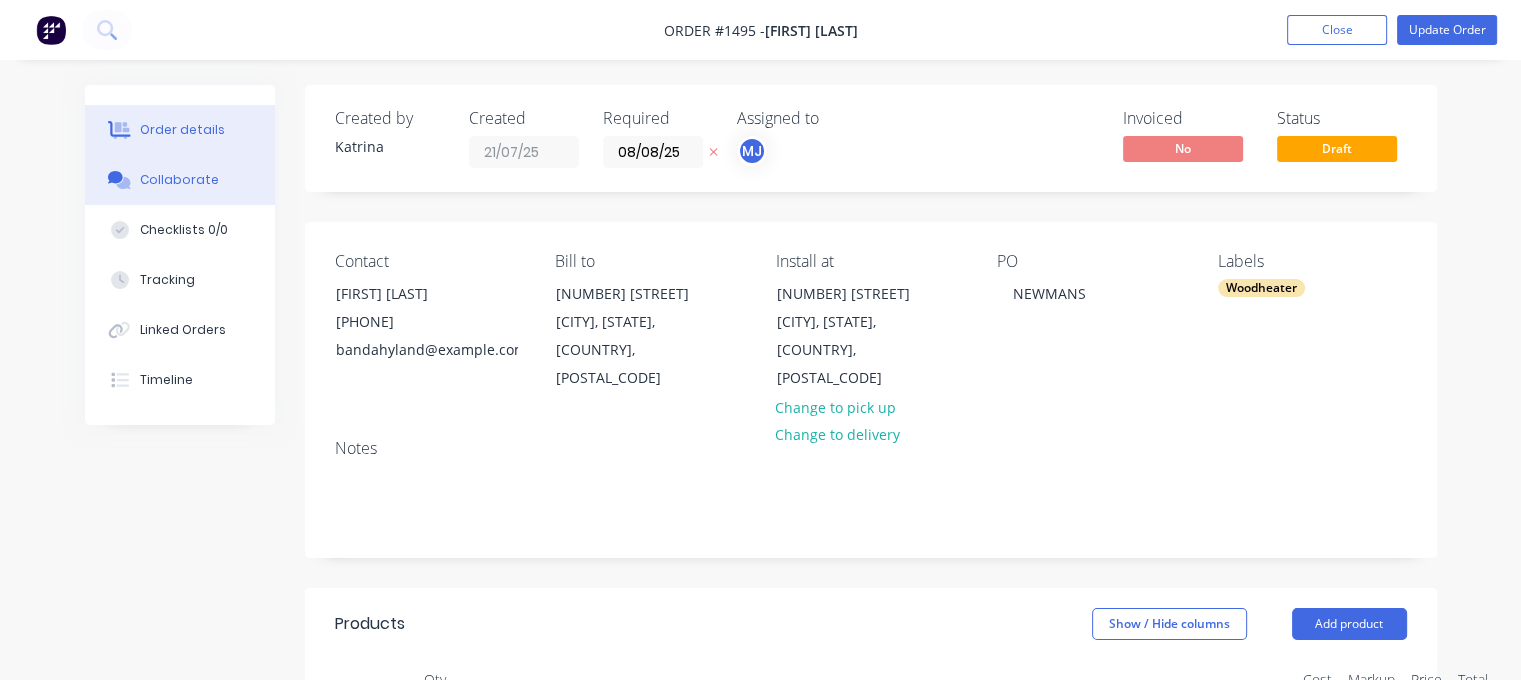 click on "Collaborate" at bounding box center (180, 180) 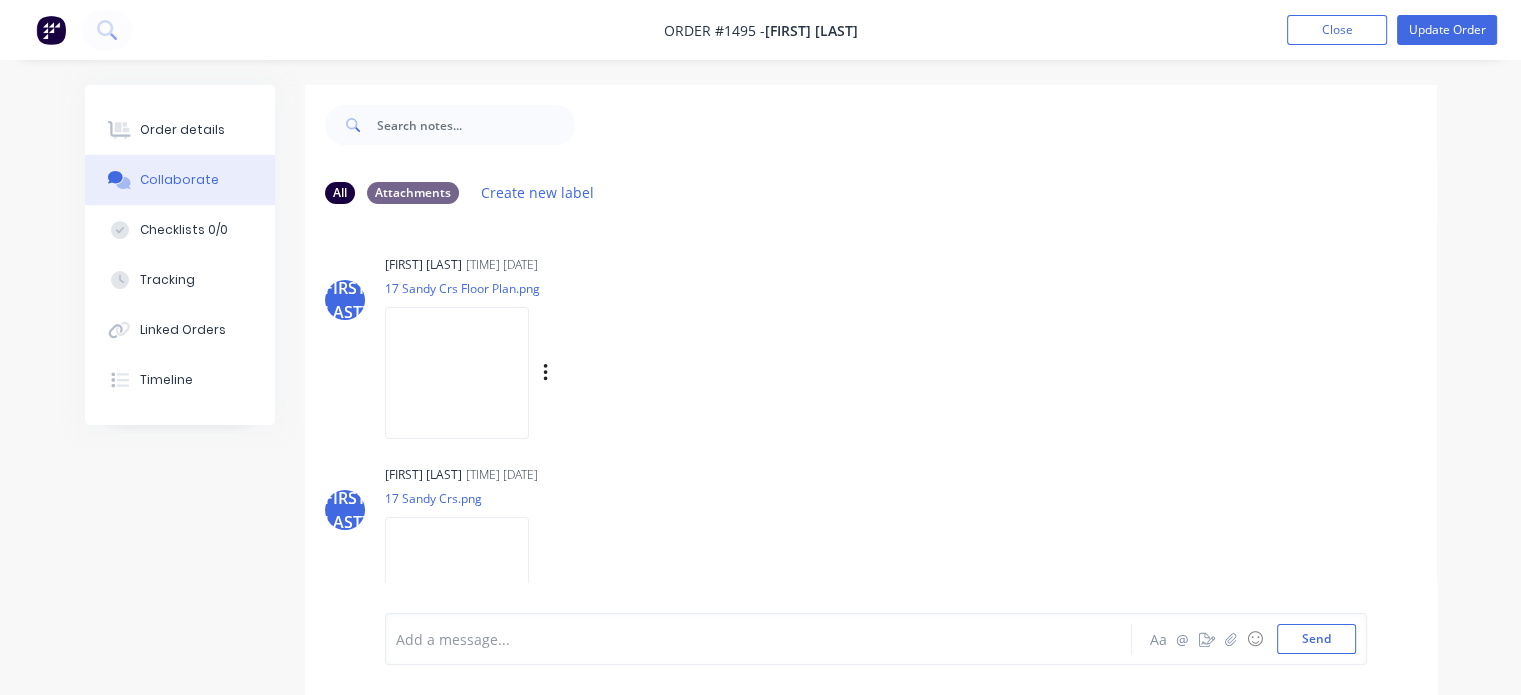 scroll, scrollTop: 44, scrollLeft: 0, axis: vertical 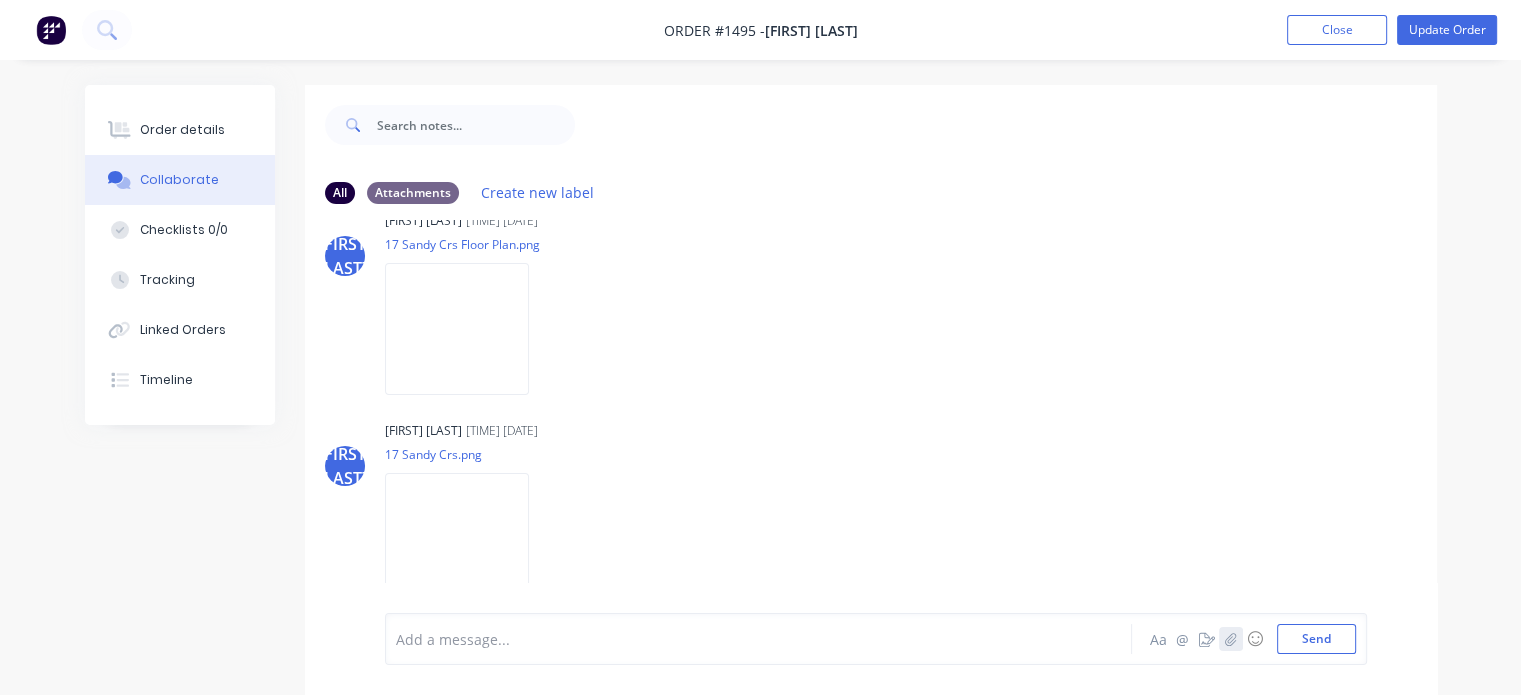 click 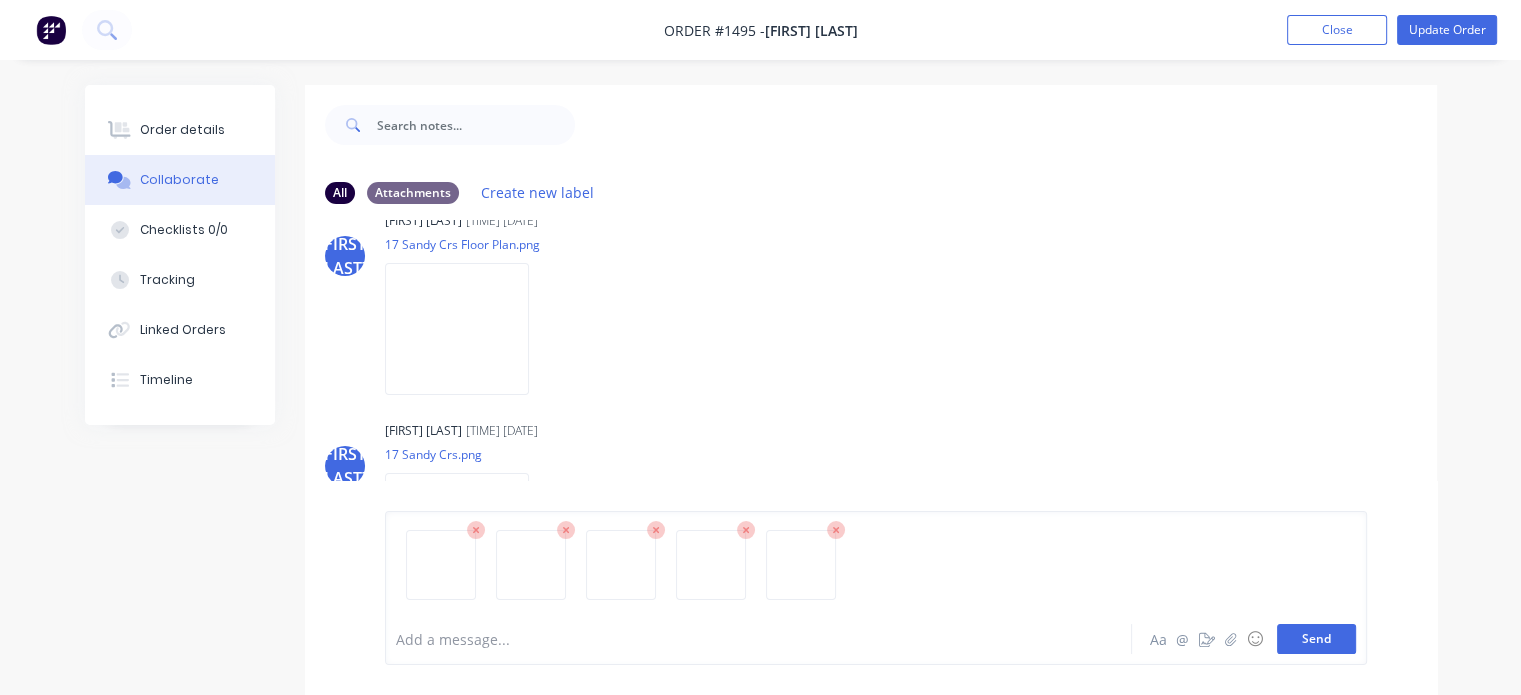click on "Send" at bounding box center (1316, 639) 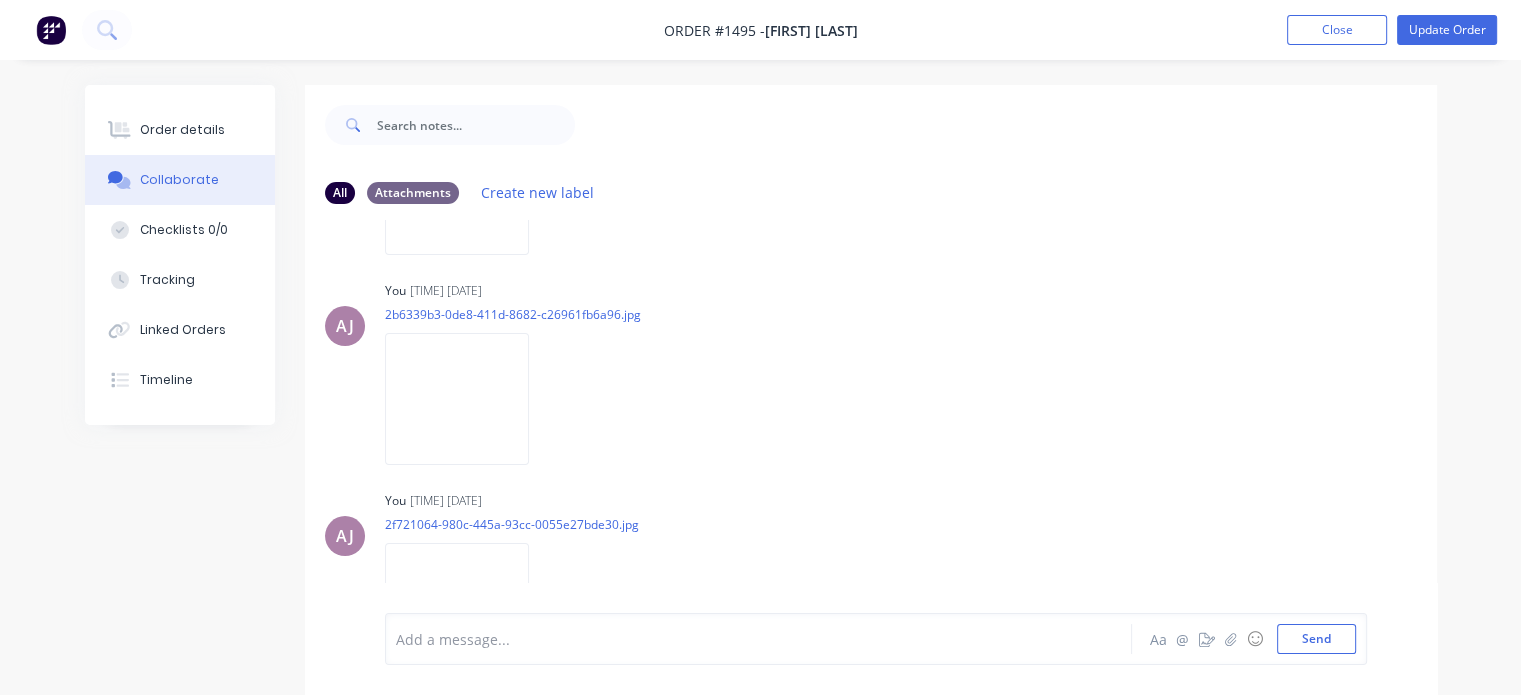 scroll, scrollTop: 0, scrollLeft: 0, axis: both 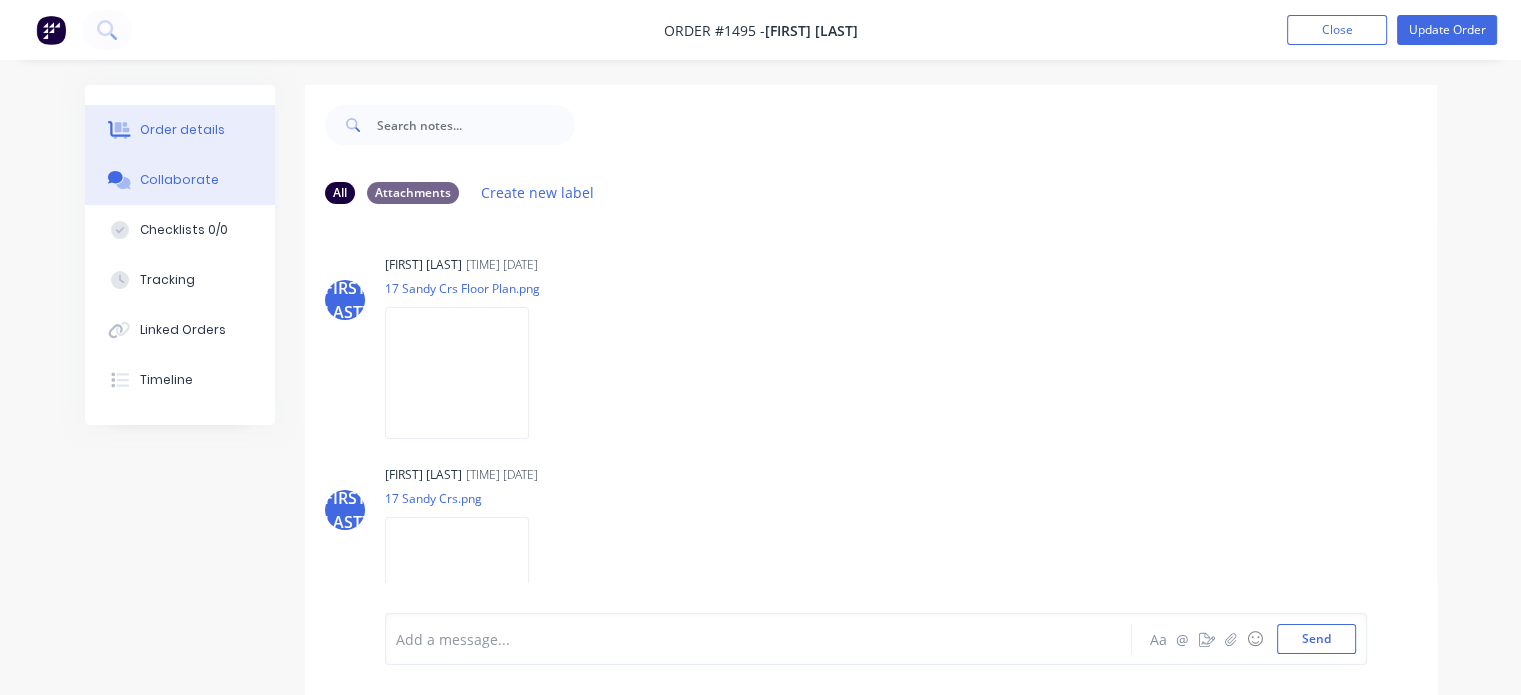 click on "Order details" at bounding box center (182, 130) 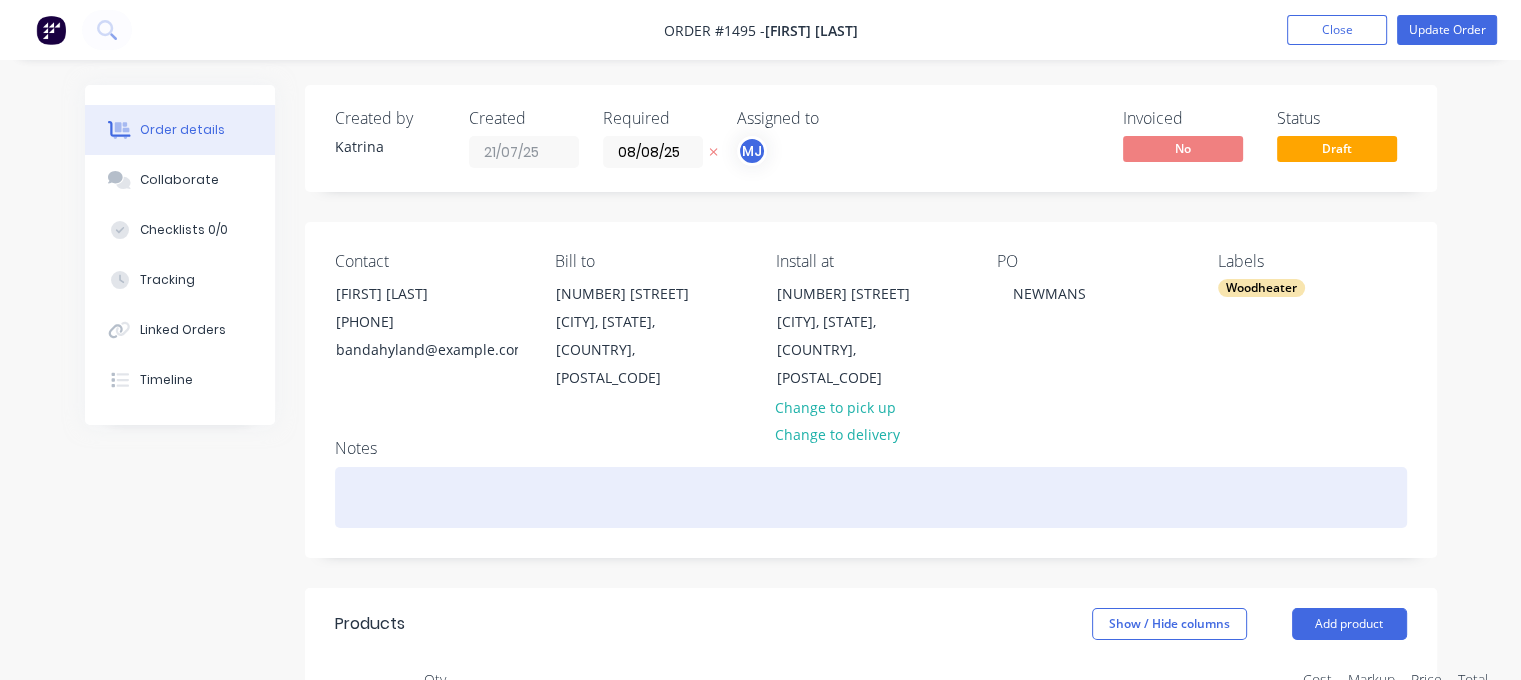 click at bounding box center (871, 497) 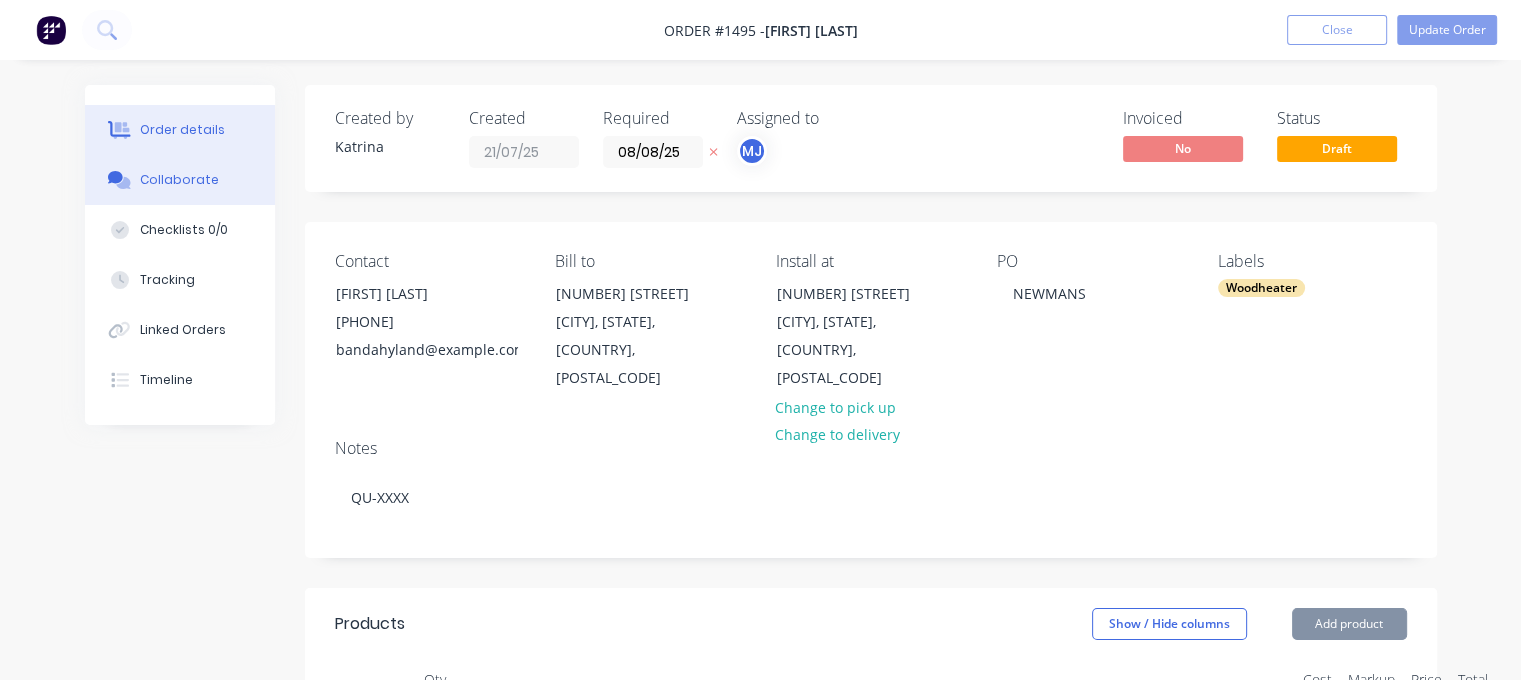click on "Collaborate" at bounding box center (180, 180) 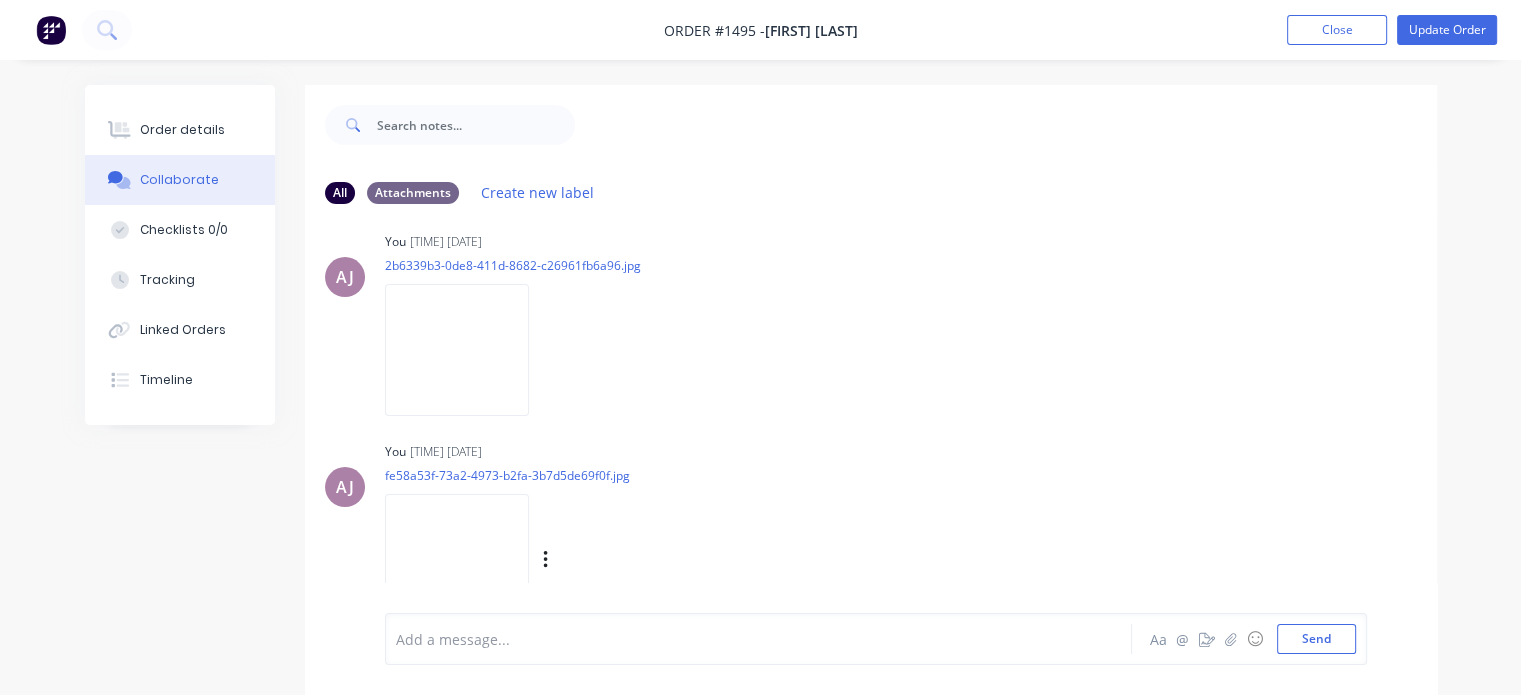 scroll, scrollTop: 1094, scrollLeft: 0, axis: vertical 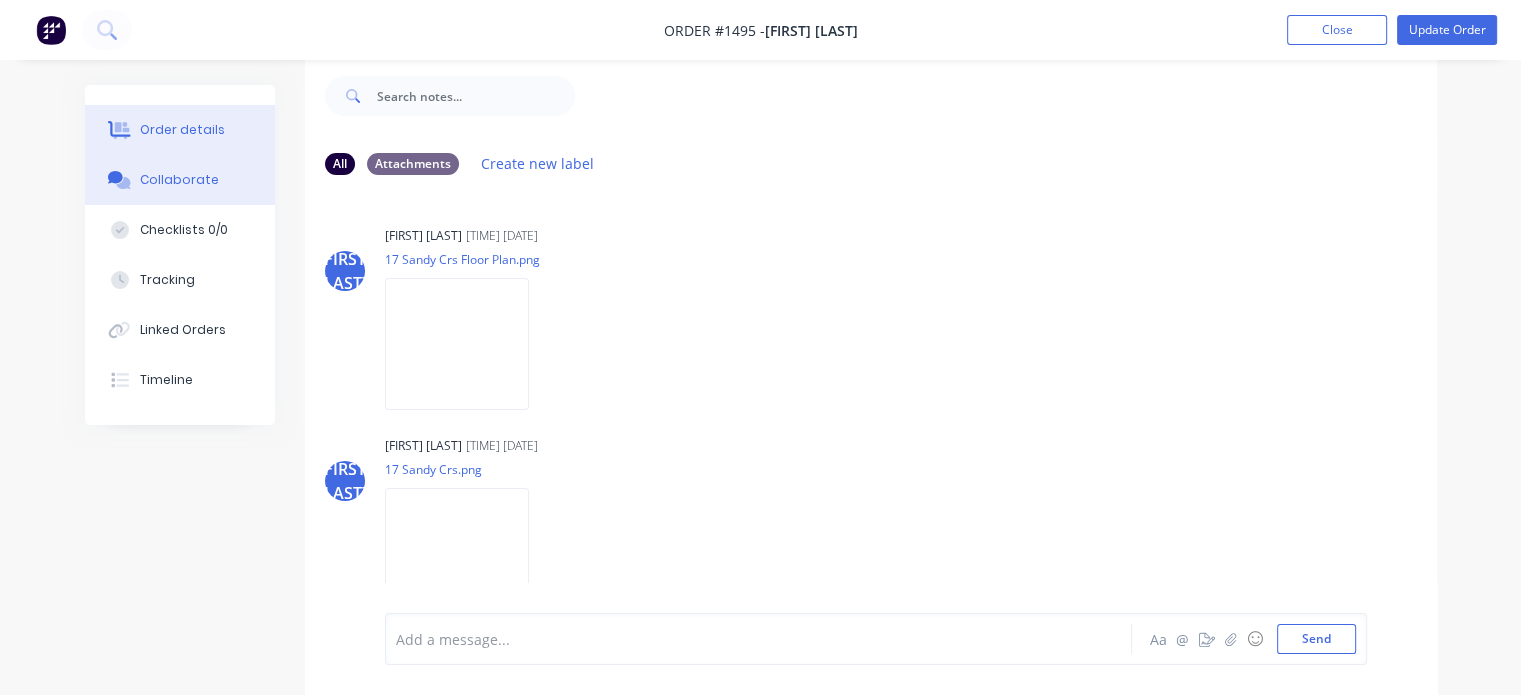 click on "Order details" at bounding box center [182, 130] 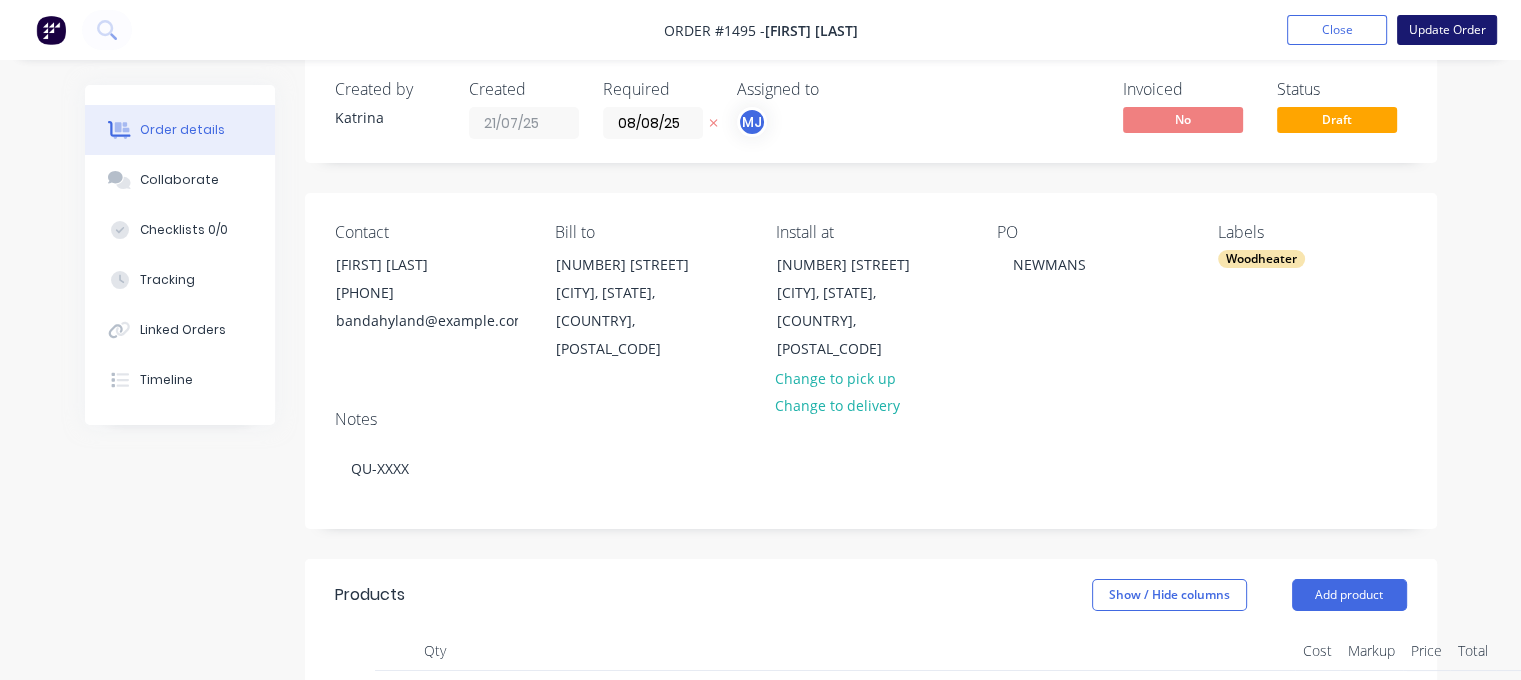 click on "Update Order" at bounding box center [1447, 30] 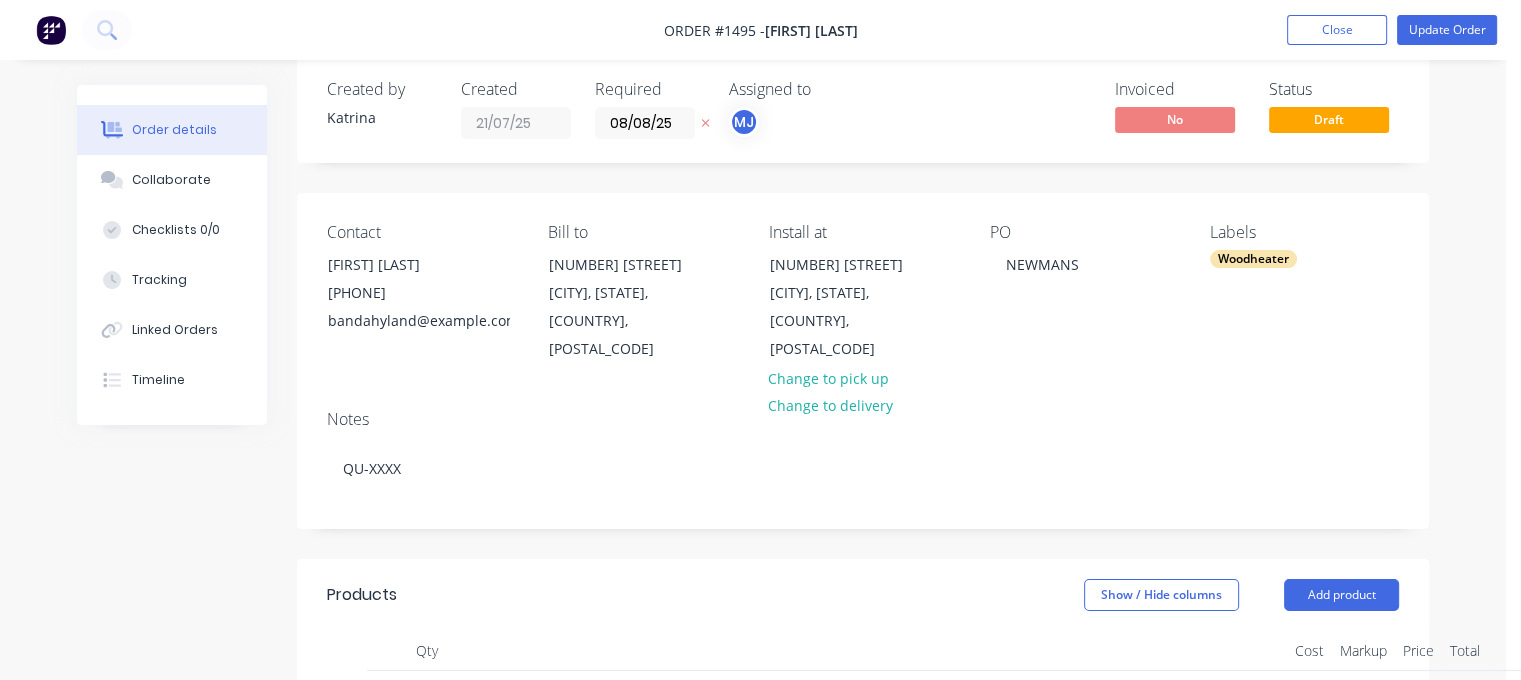 scroll, scrollTop: 0, scrollLeft: 0, axis: both 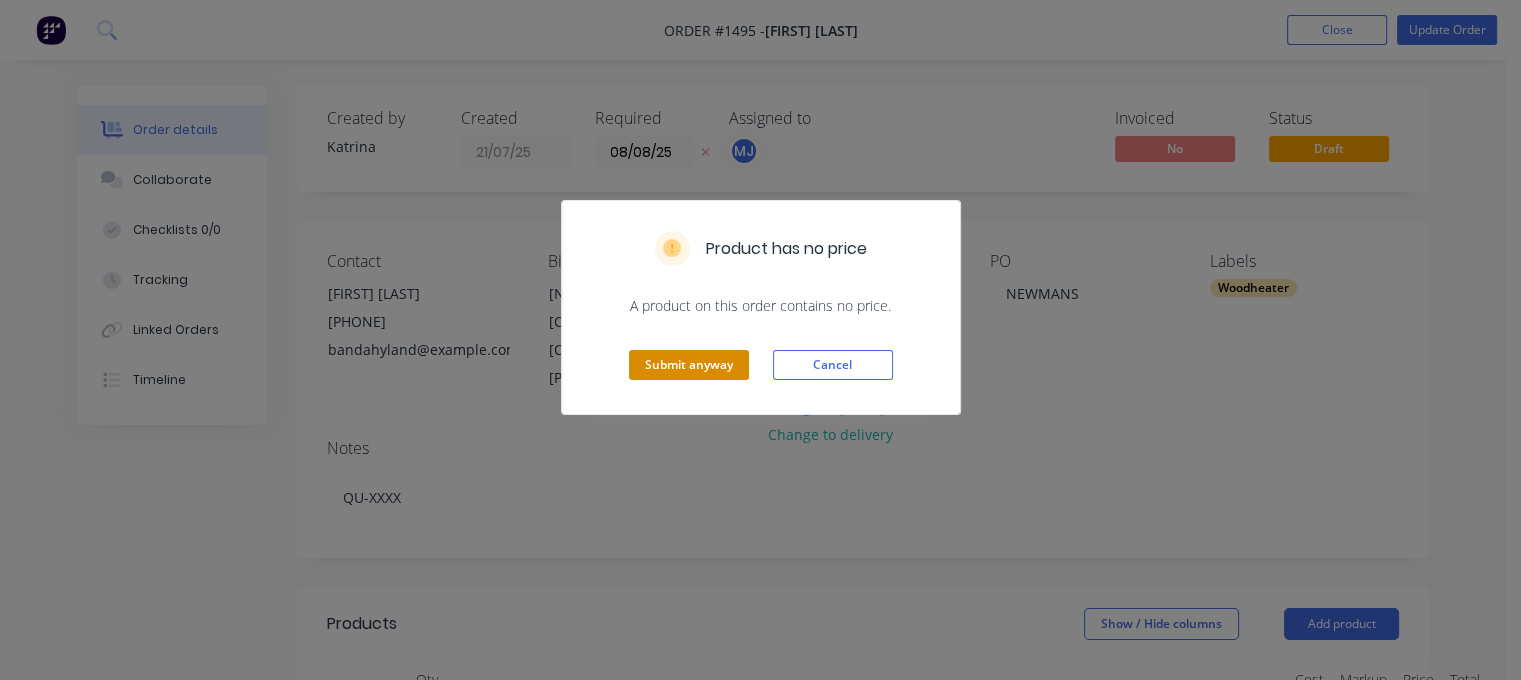 click on "Submit anyway" at bounding box center (689, 365) 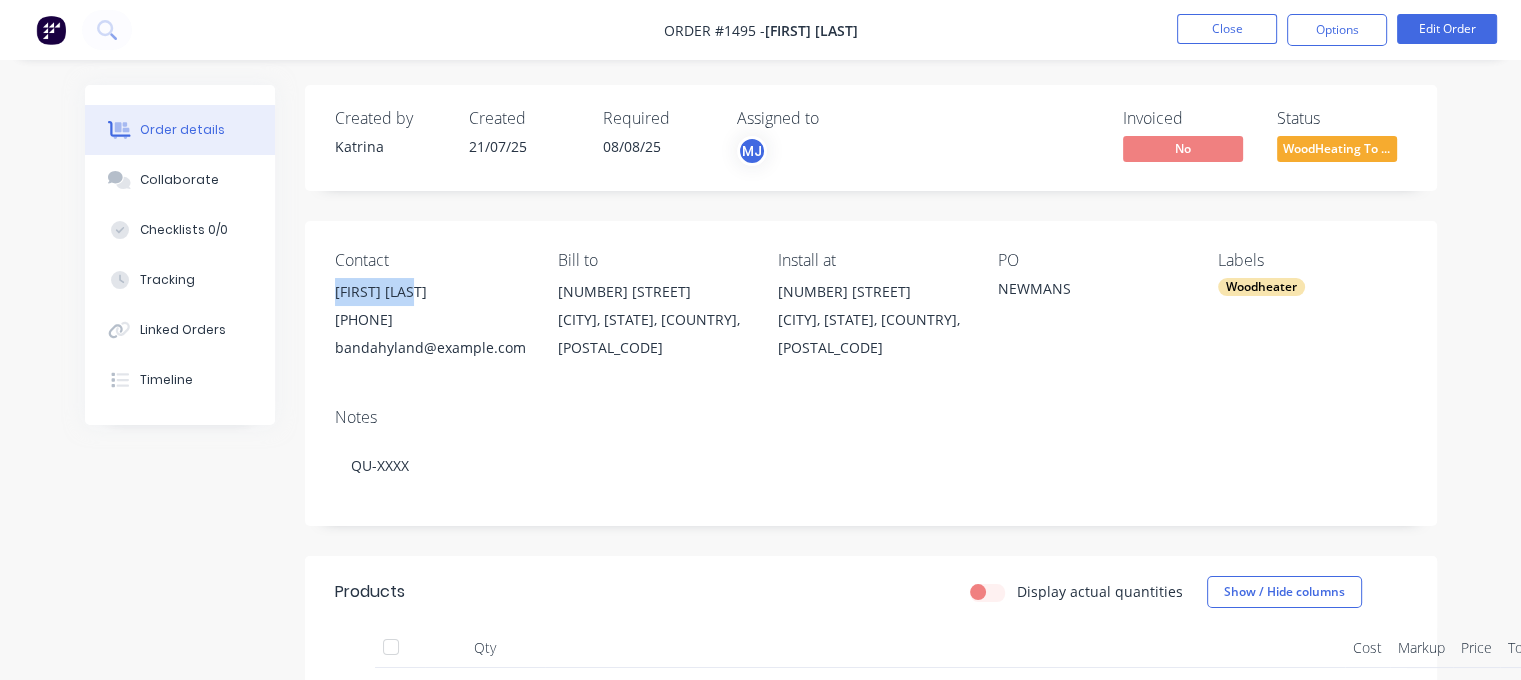 drag, startPoint x: 338, startPoint y: 293, endPoint x: 437, endPoint y: 296, distance: 99.04544 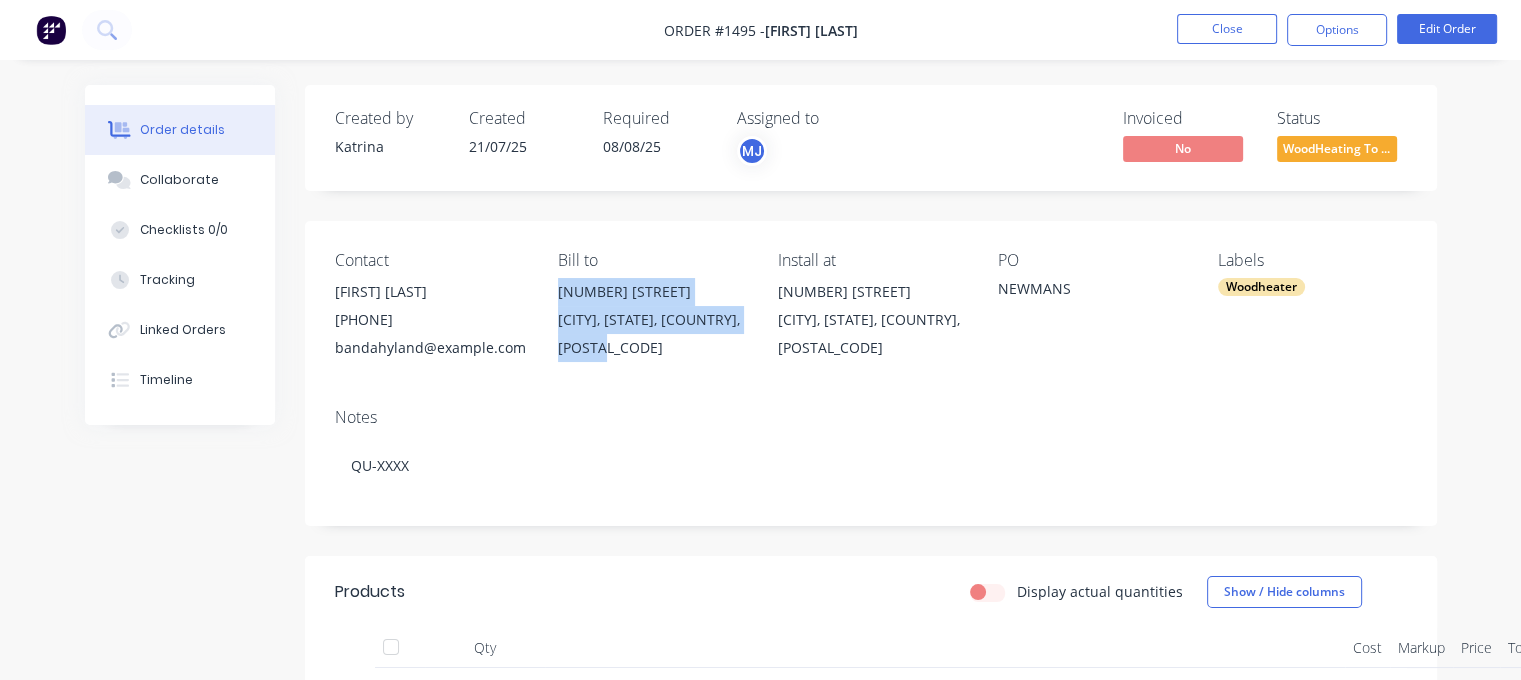 drag, startPoint x: 552, startPoint y: 287, endPoint x: 654, endPoint y: 343, distance: 116.3615 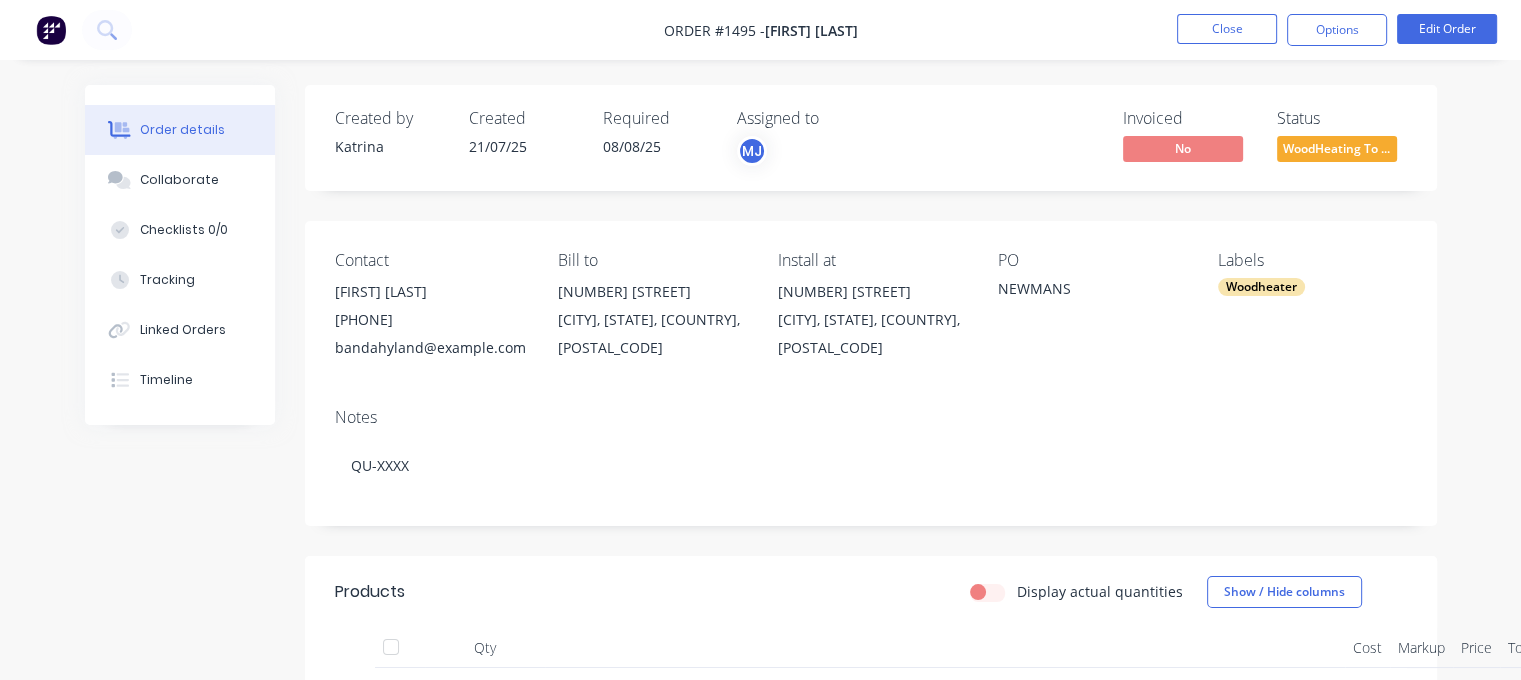click on "bandahyland@example.com" at bounding box center [430, 348] 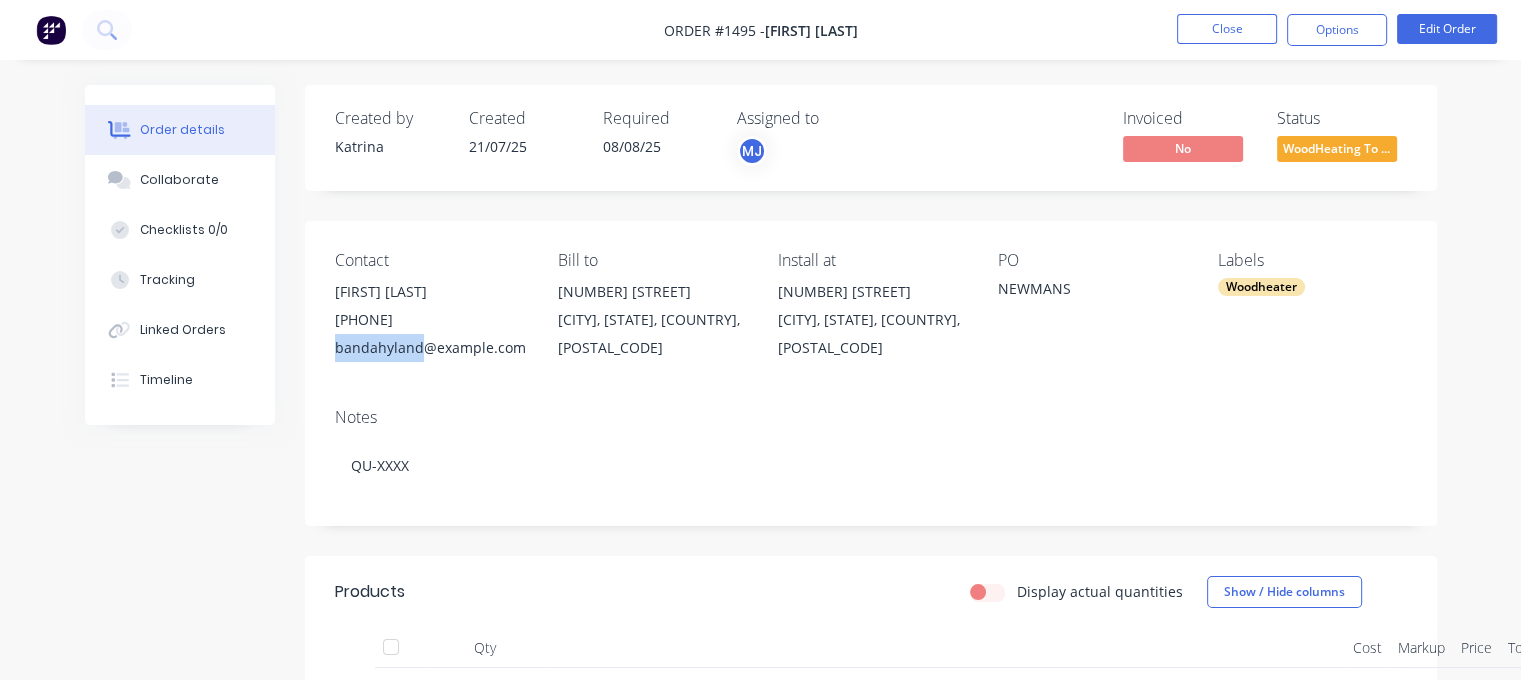 click on "bandahyland@example.com" at bounding box center (430, 348) 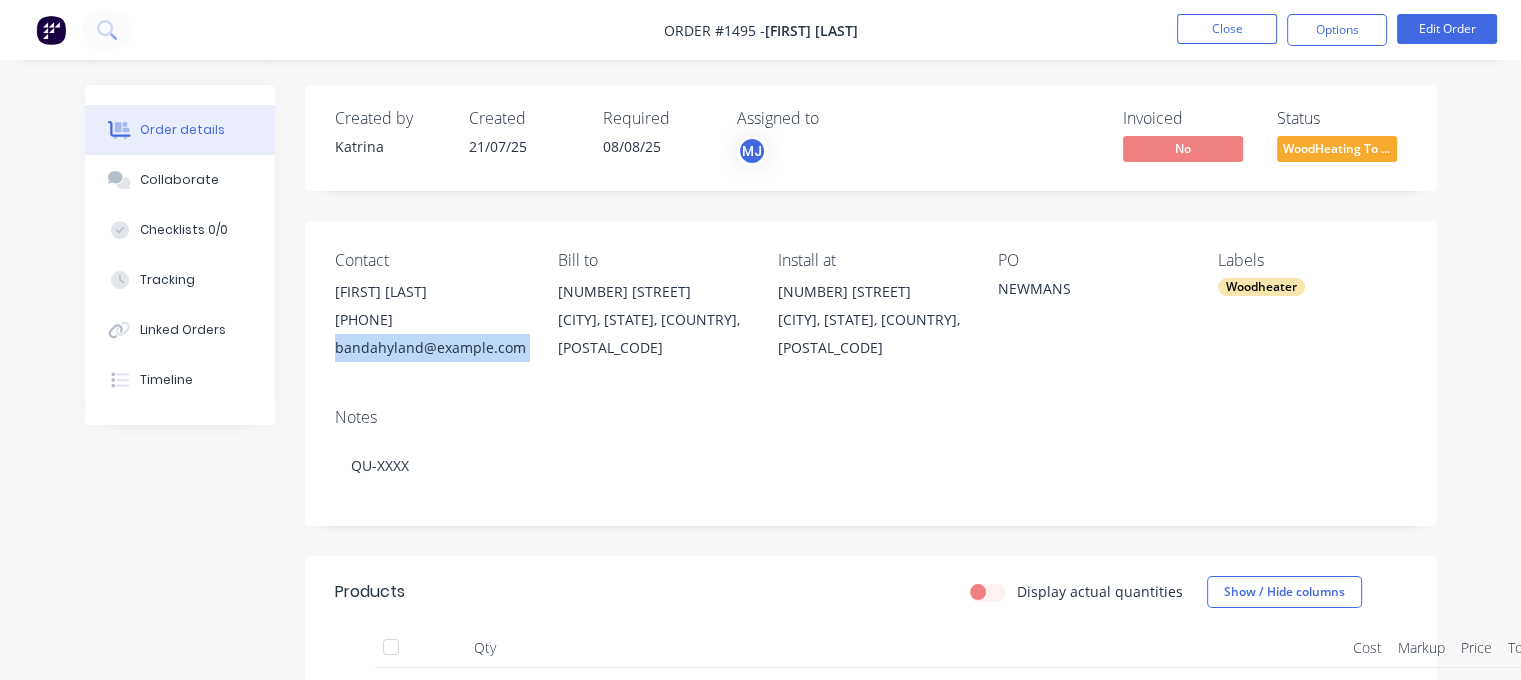 click on "bandahyland@example.com" at bounding box center [430, 348] 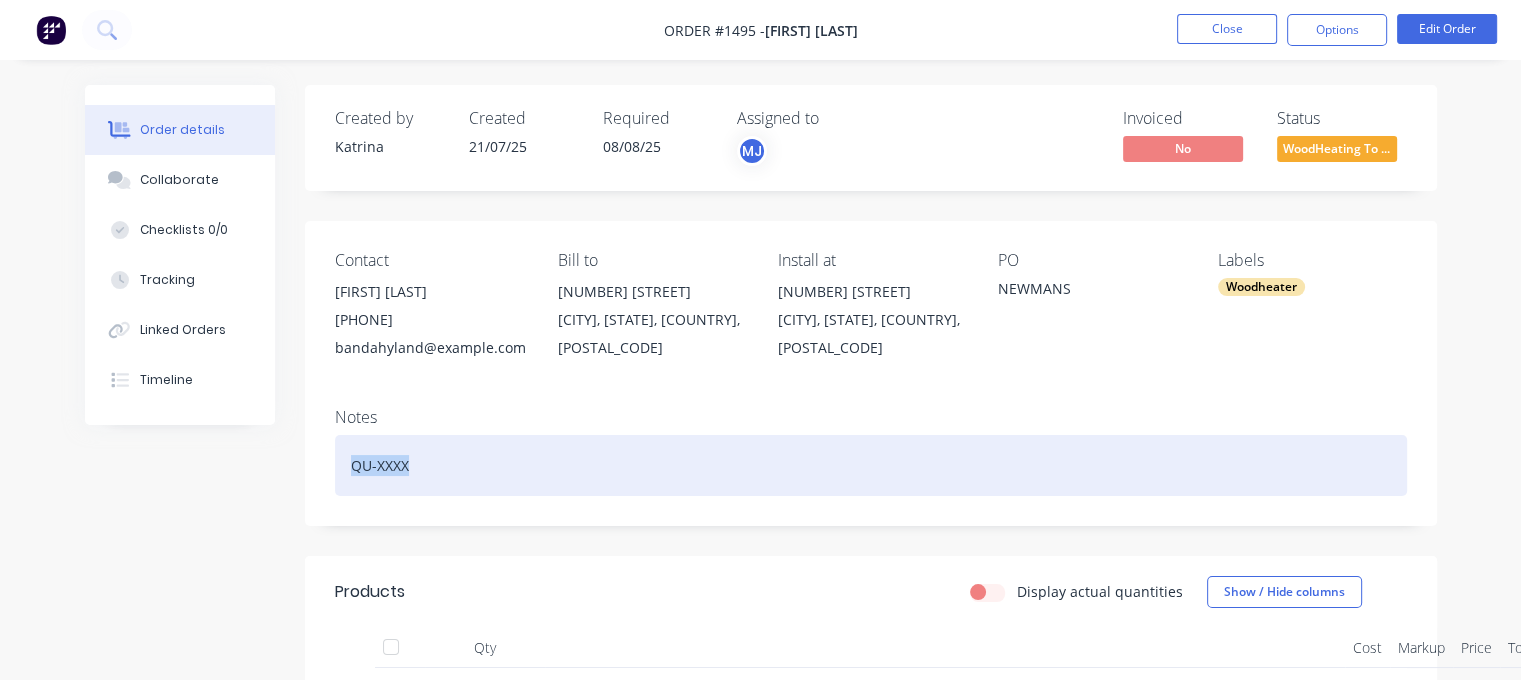drag, startPoint x: 420, startPoint y: 468, endPoint x: 280, endPoint y: 463, distance: 140.08926 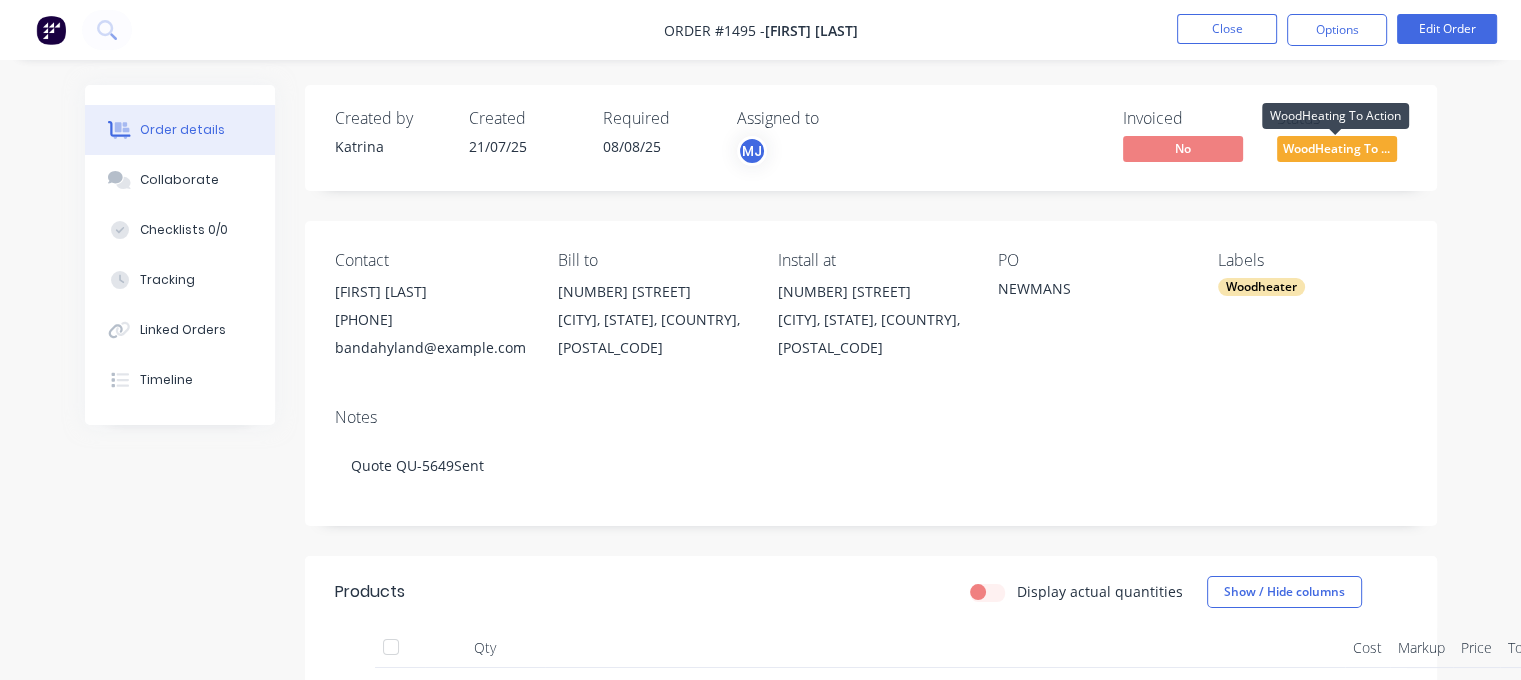 click on "WoodHeating To ..." at bounding box center (1337, 148) 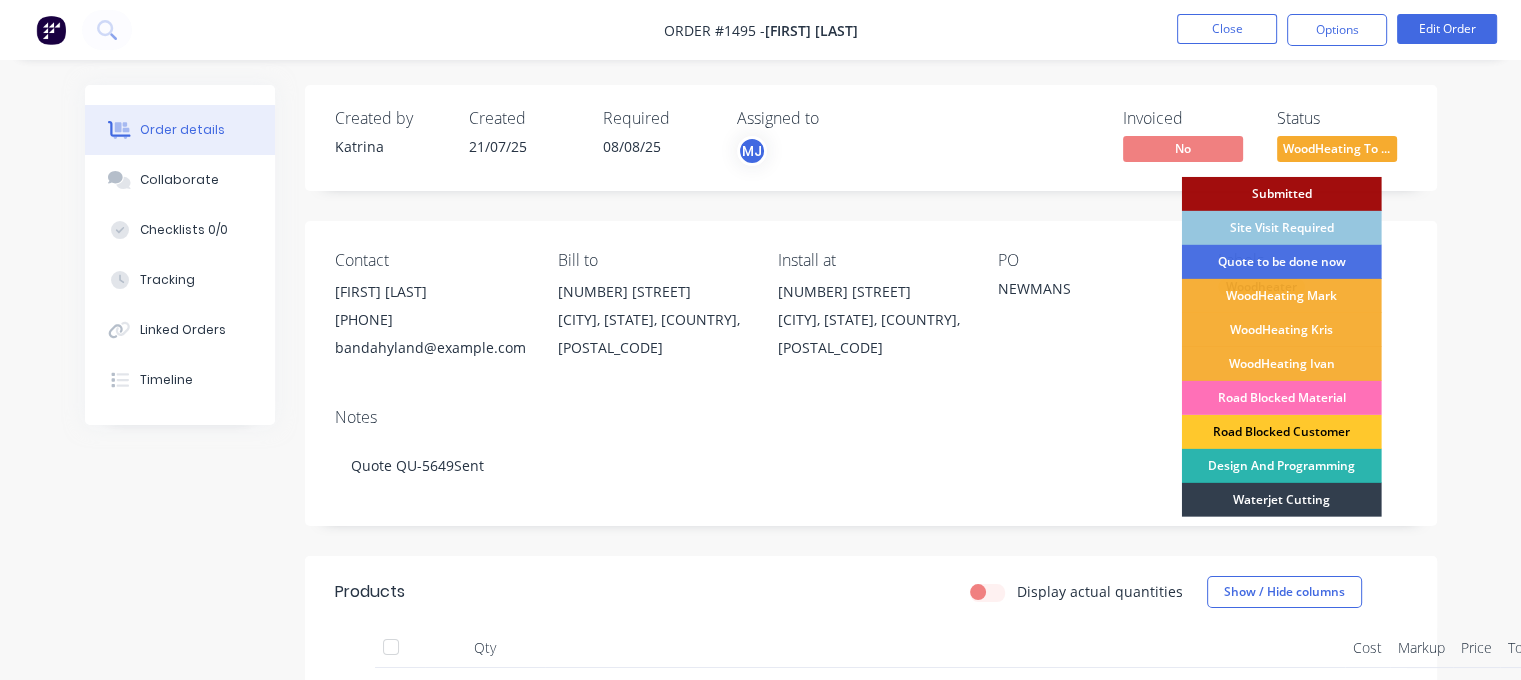 click on "Road Blocked Customer" at bounding box center [1282, 432] 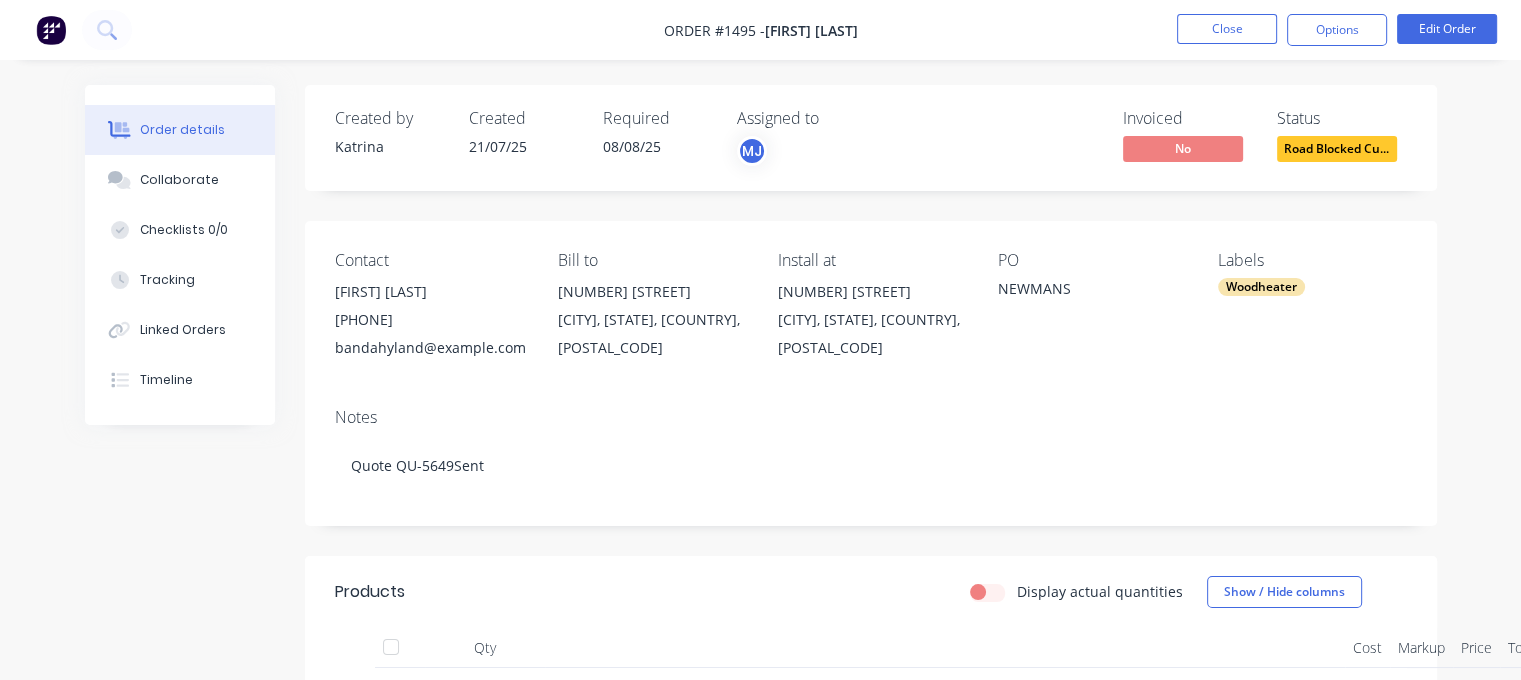 click on "08/08/25" at bounding box center (632, 146) 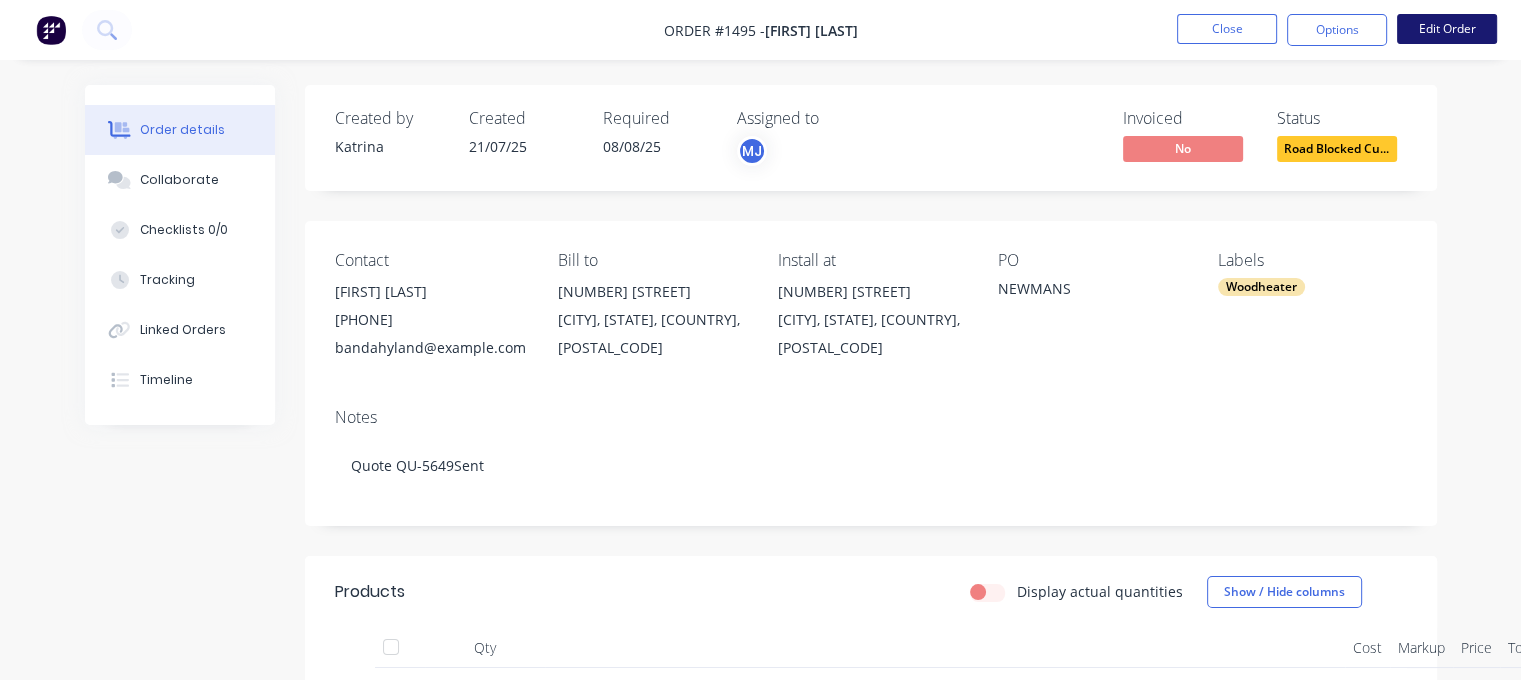 click on "Edit Order" at bounding box center [1447, 29] 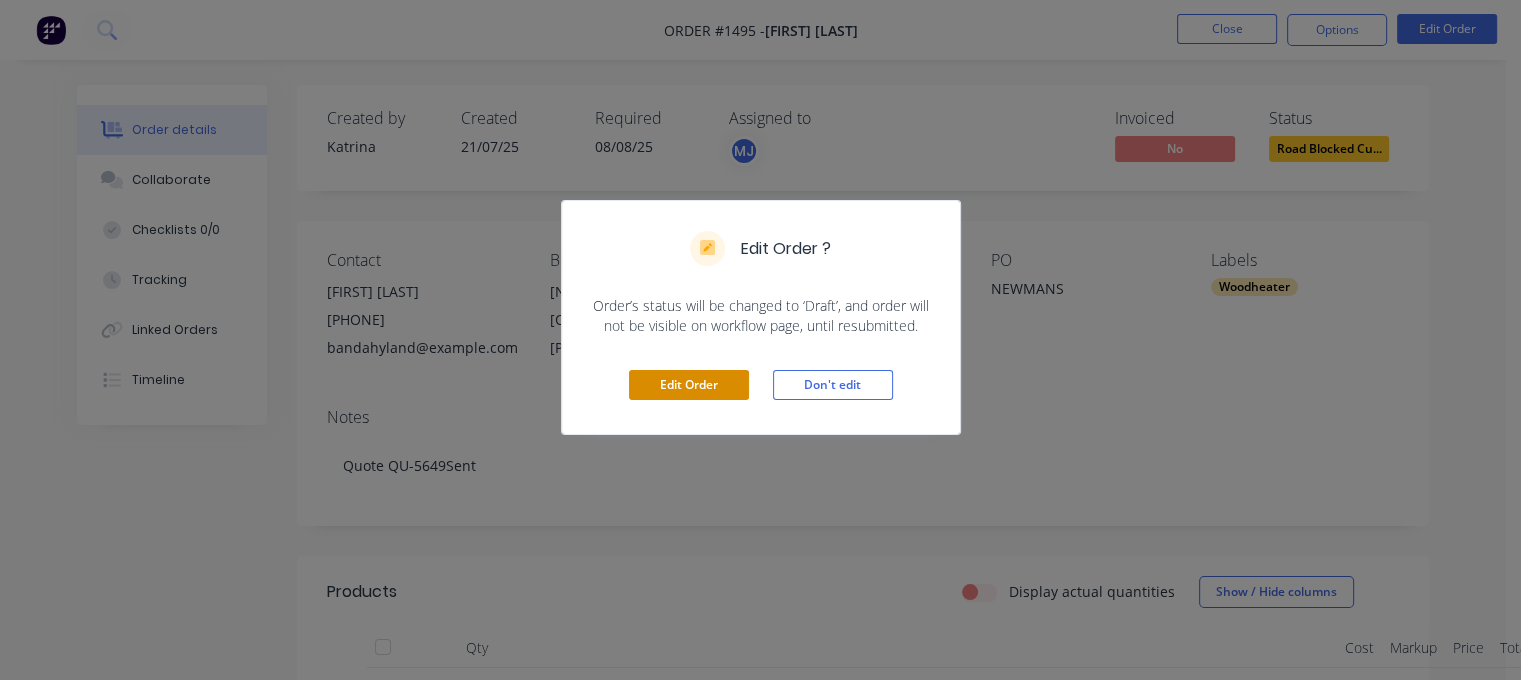 click on "Edit Order" at bounding box center (689, 385) 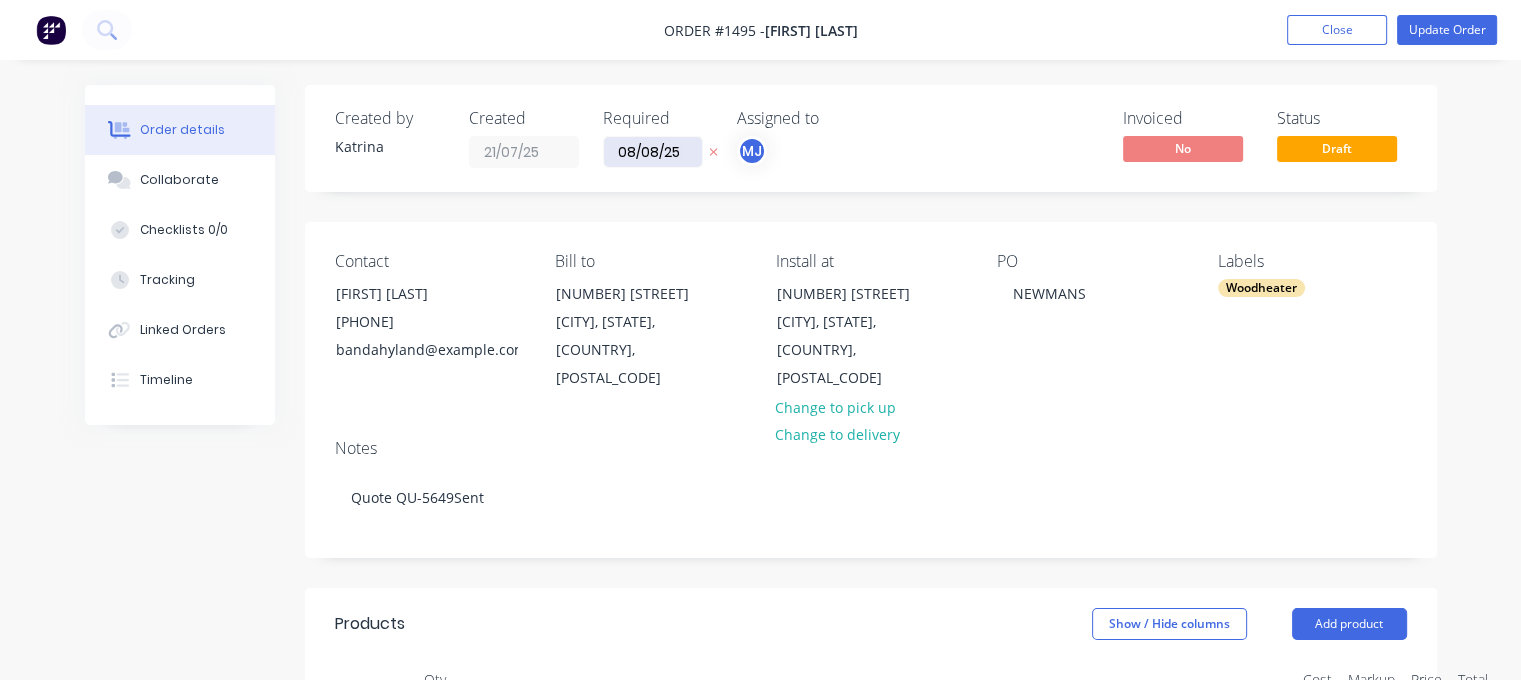 click on "08/08/25" at bounding box center [653, 152] 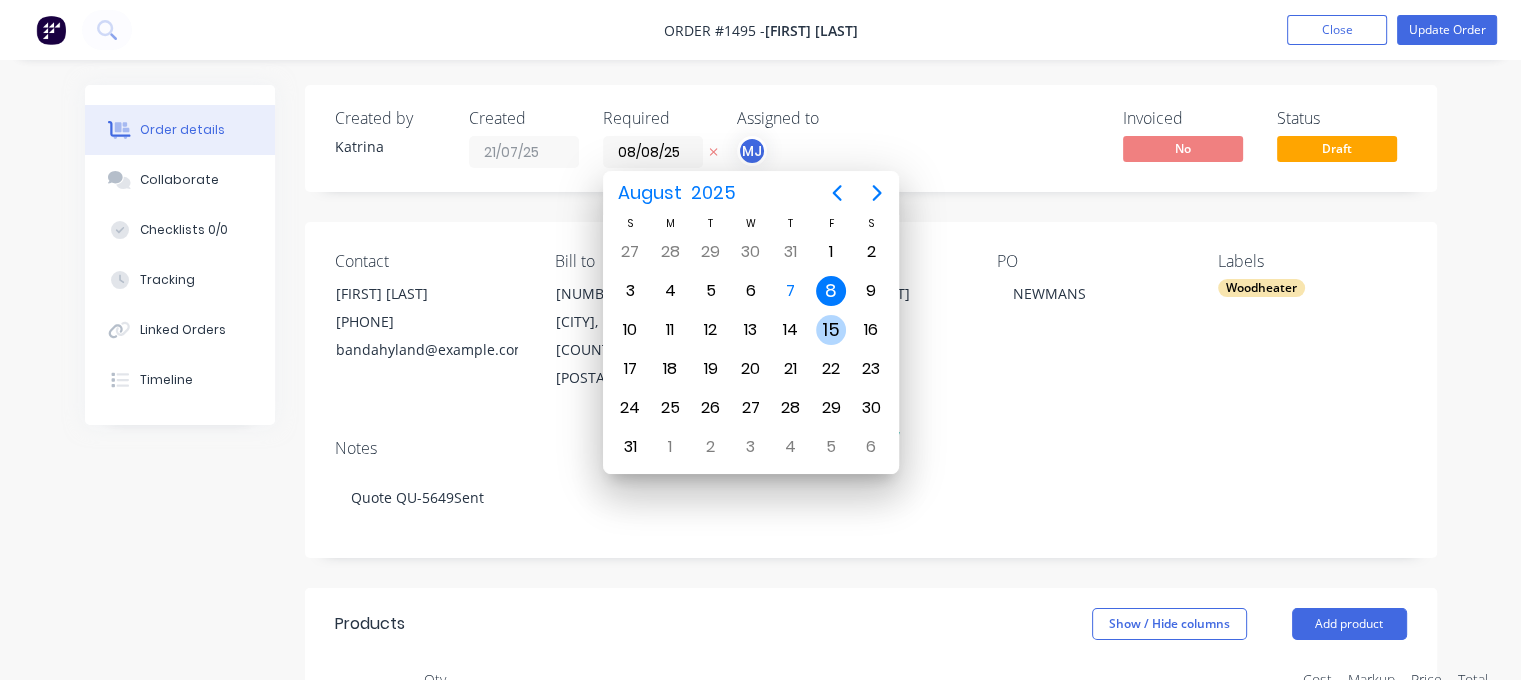 click on "15" at bounding box center (831, 330) 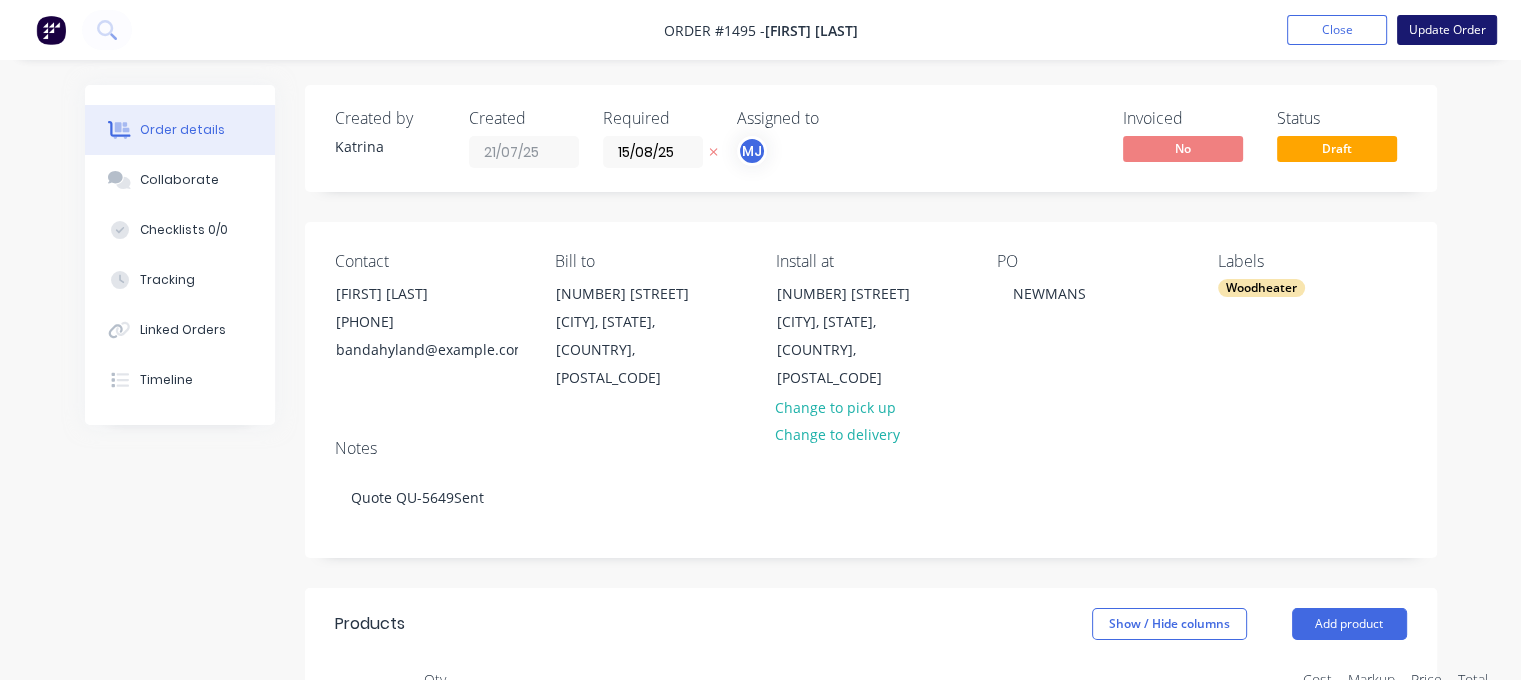 click on "Update Order" at bounding box center [1447, 30] 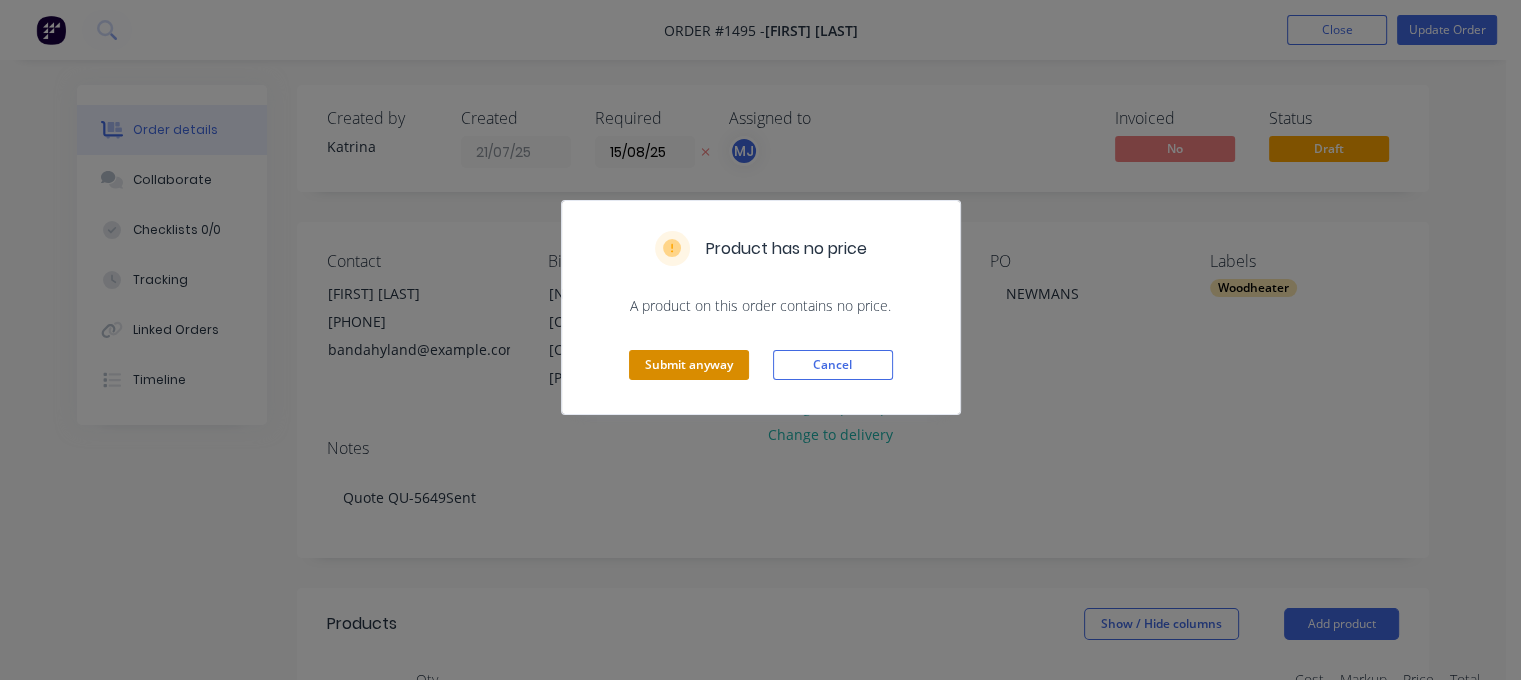 click on "Submit anyway" at bounding box center [689, 365] 